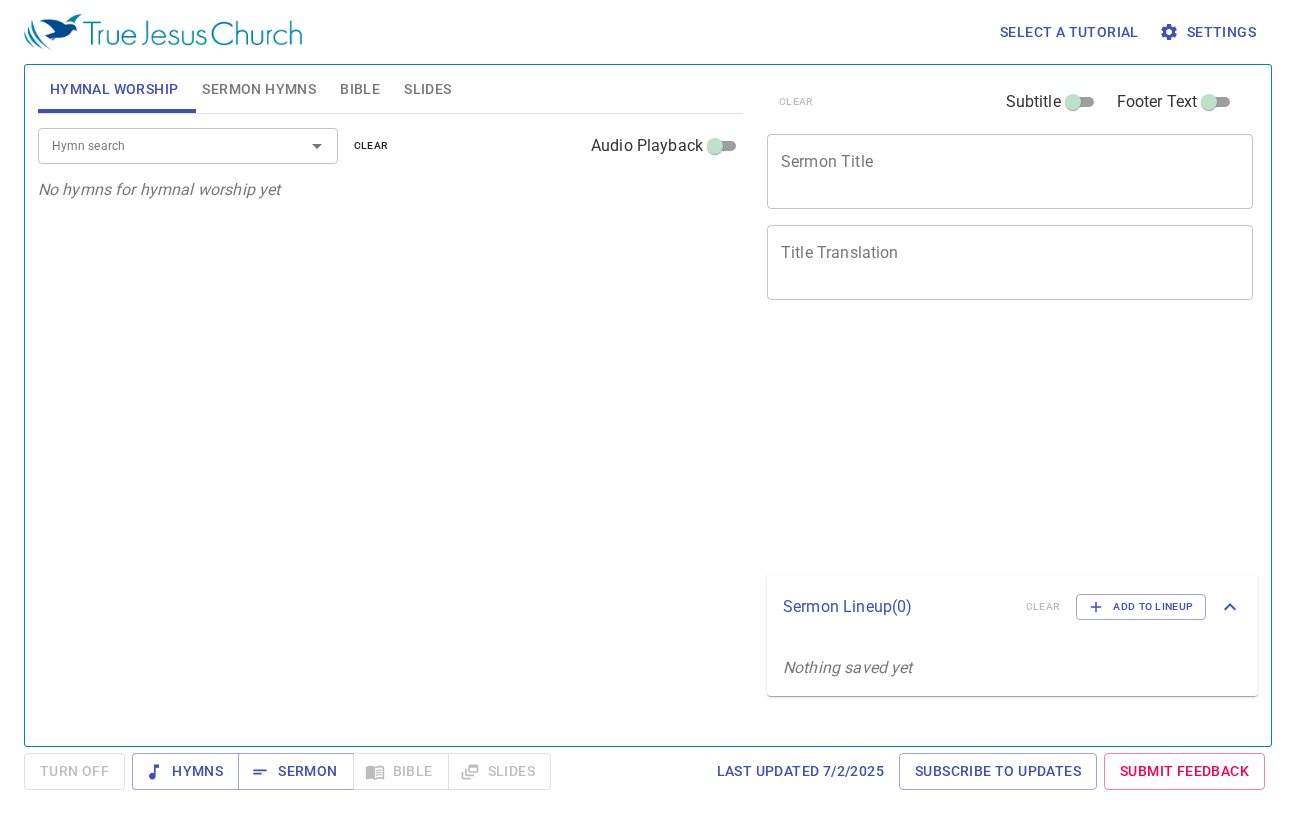scroll, scrollTop: 0, scrollLeft: 0, axis: both 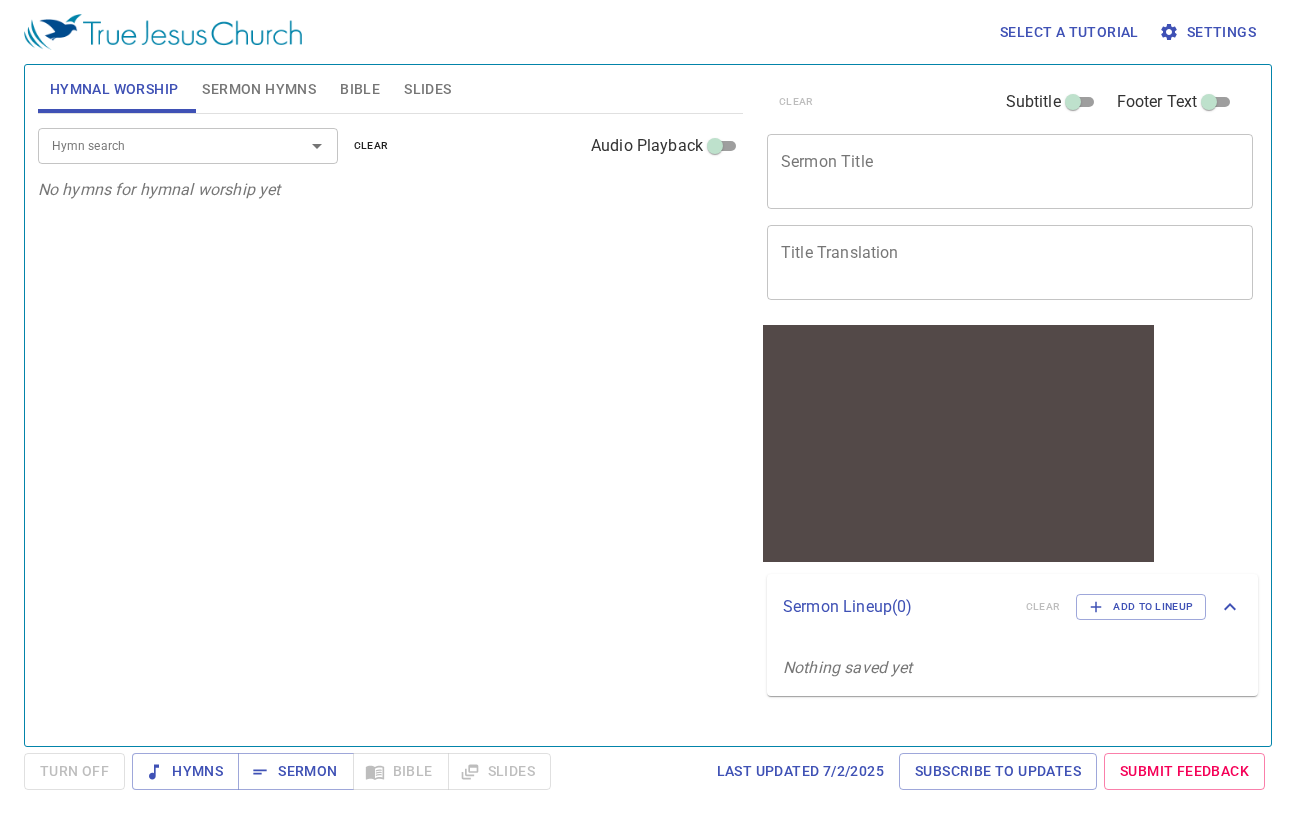 click on "Hymn search" at bounding box center [158, 145] 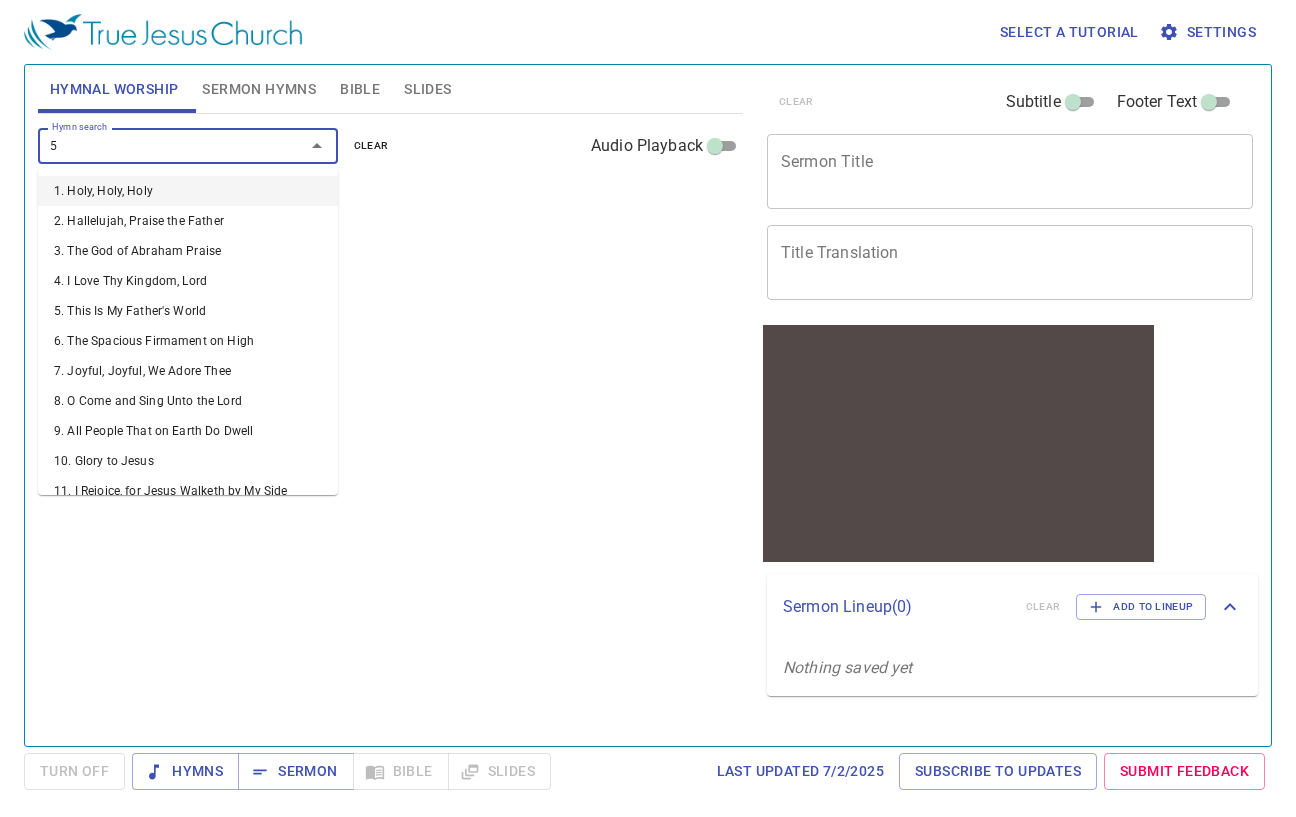 type on "54" 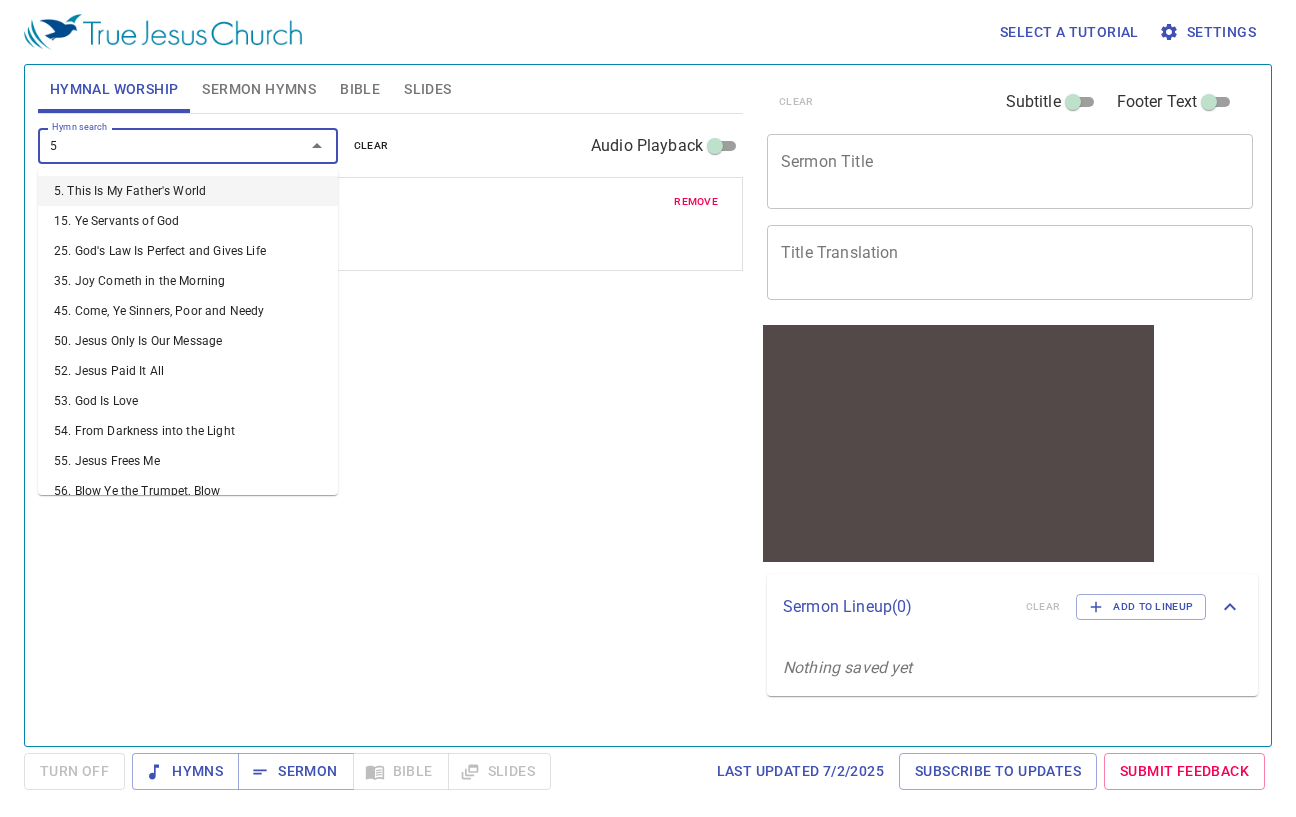 type on "53" 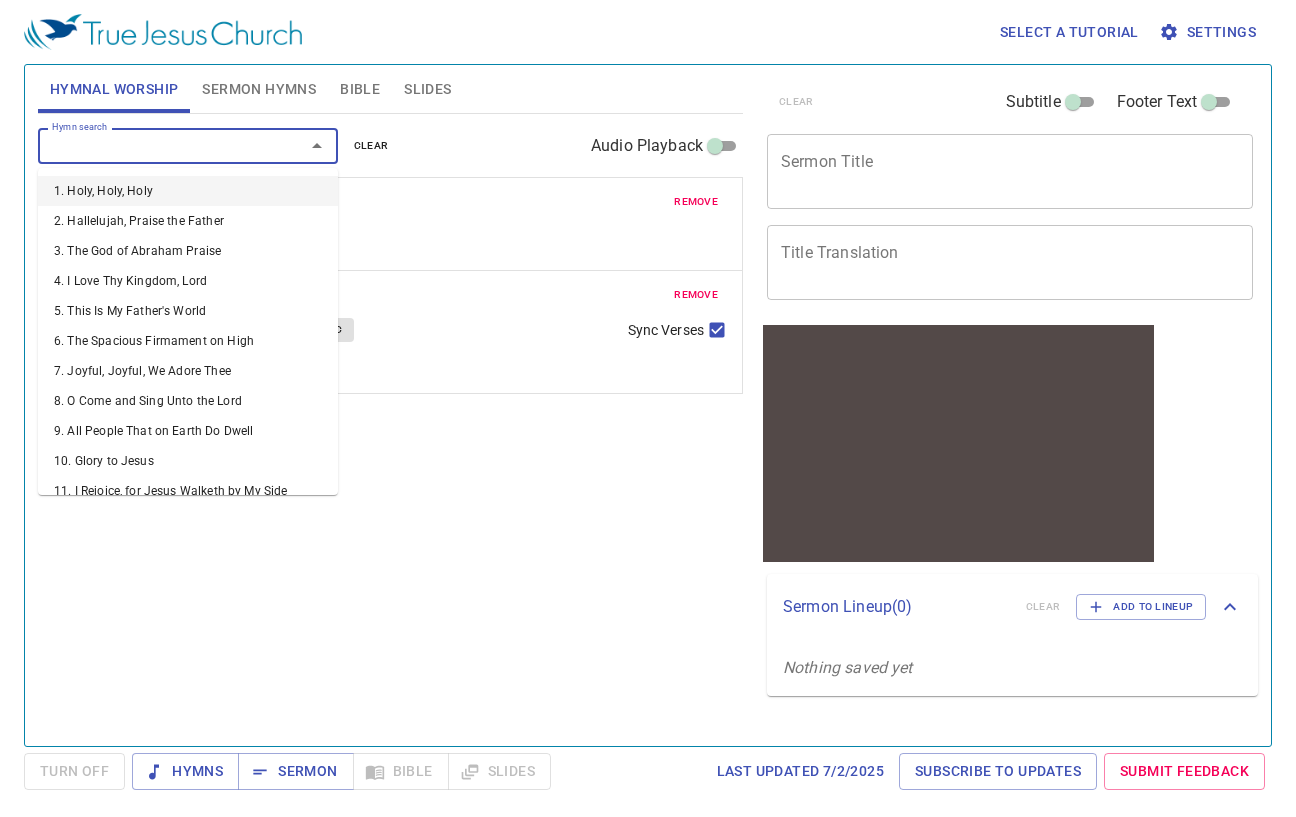 click on "Hymn search" at bounding box center (158, 145) 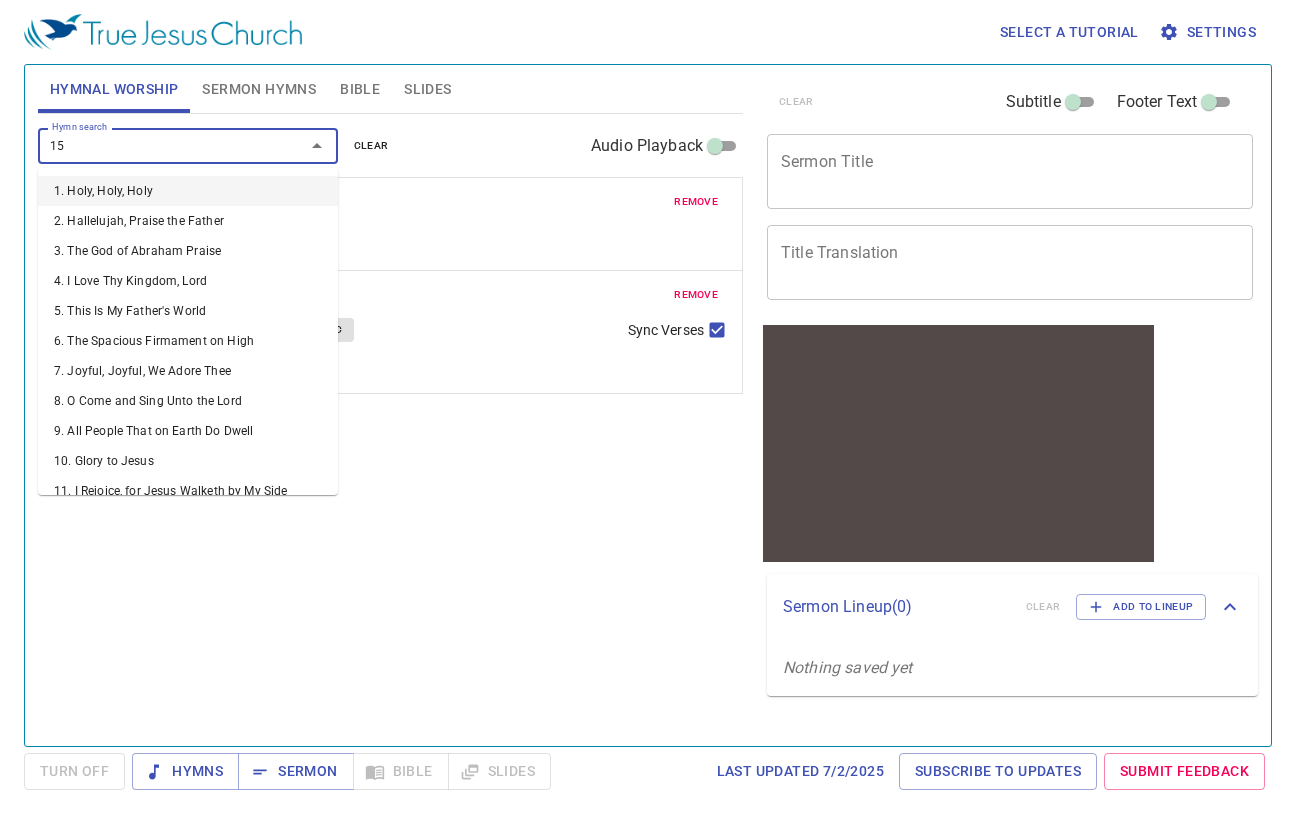 type on "156" 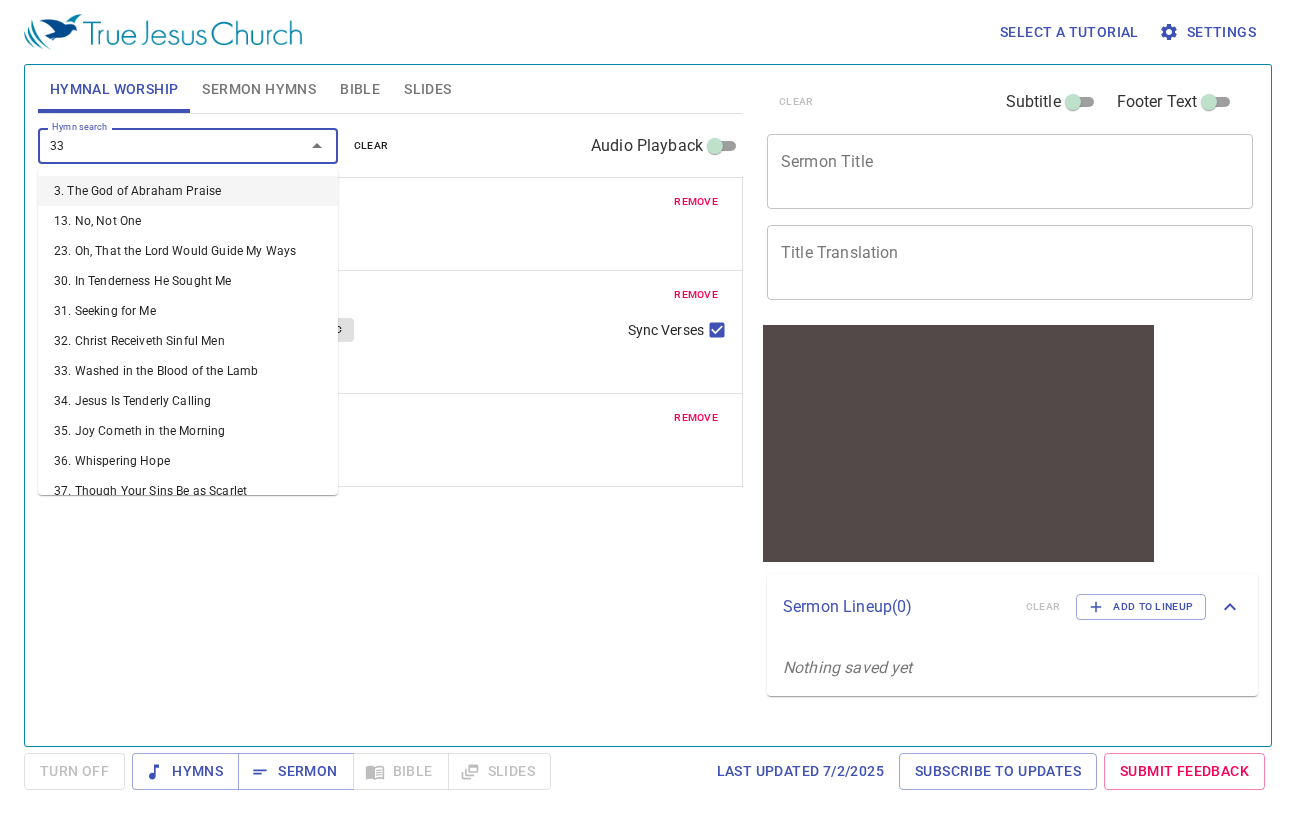 type on "332" 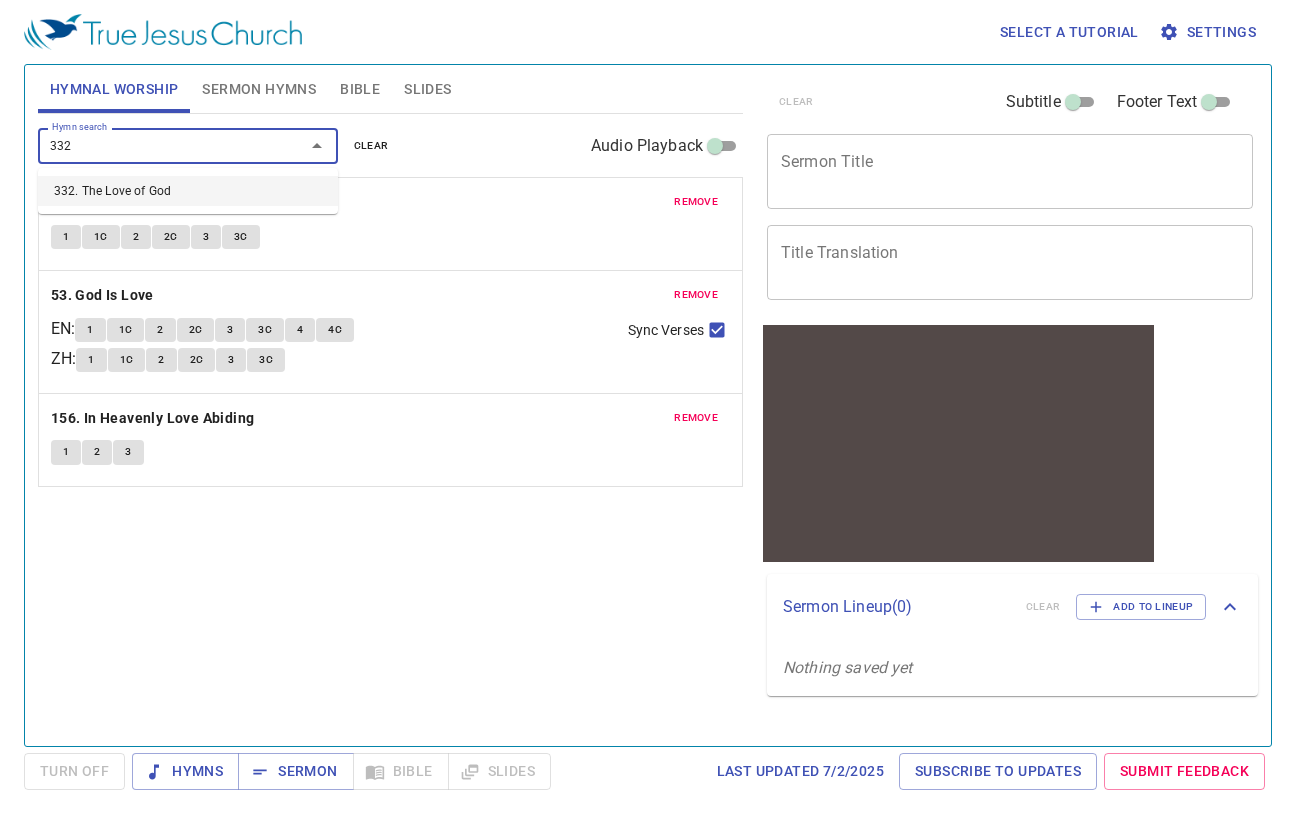 type 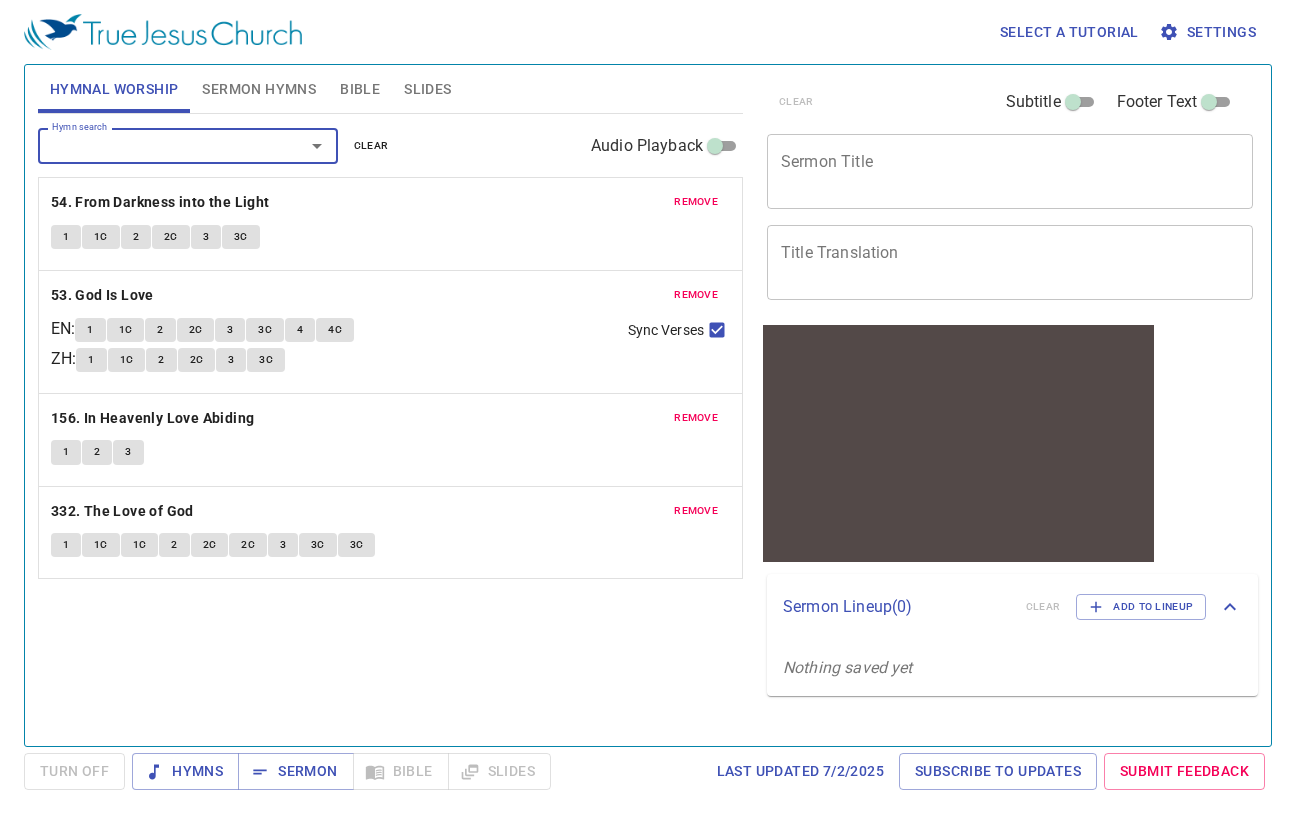 click on "Sermon Hymns" at bounding box center [259, 89] 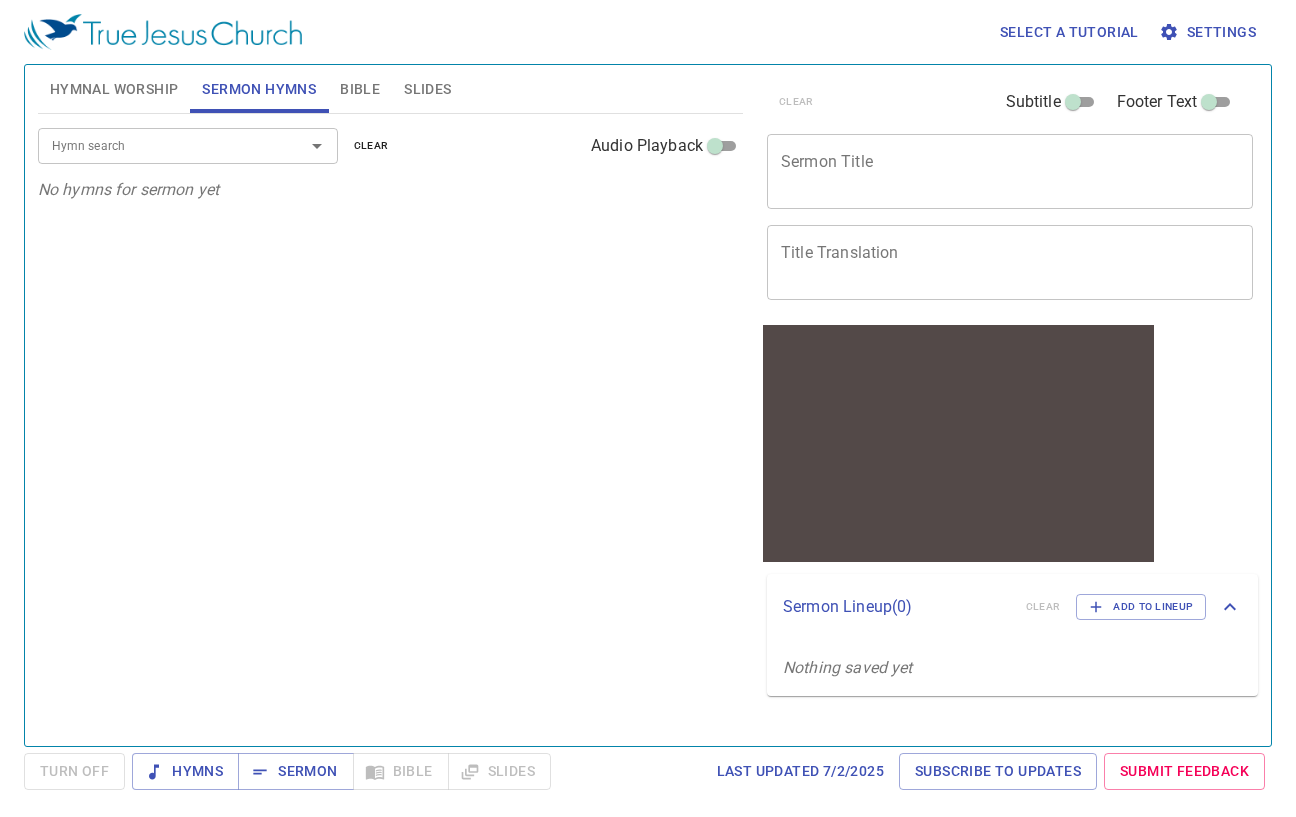 click on "Hymn search Hymn search   clear Audio Playback No hymns for sermon yet" at bounding box center (390, 421) 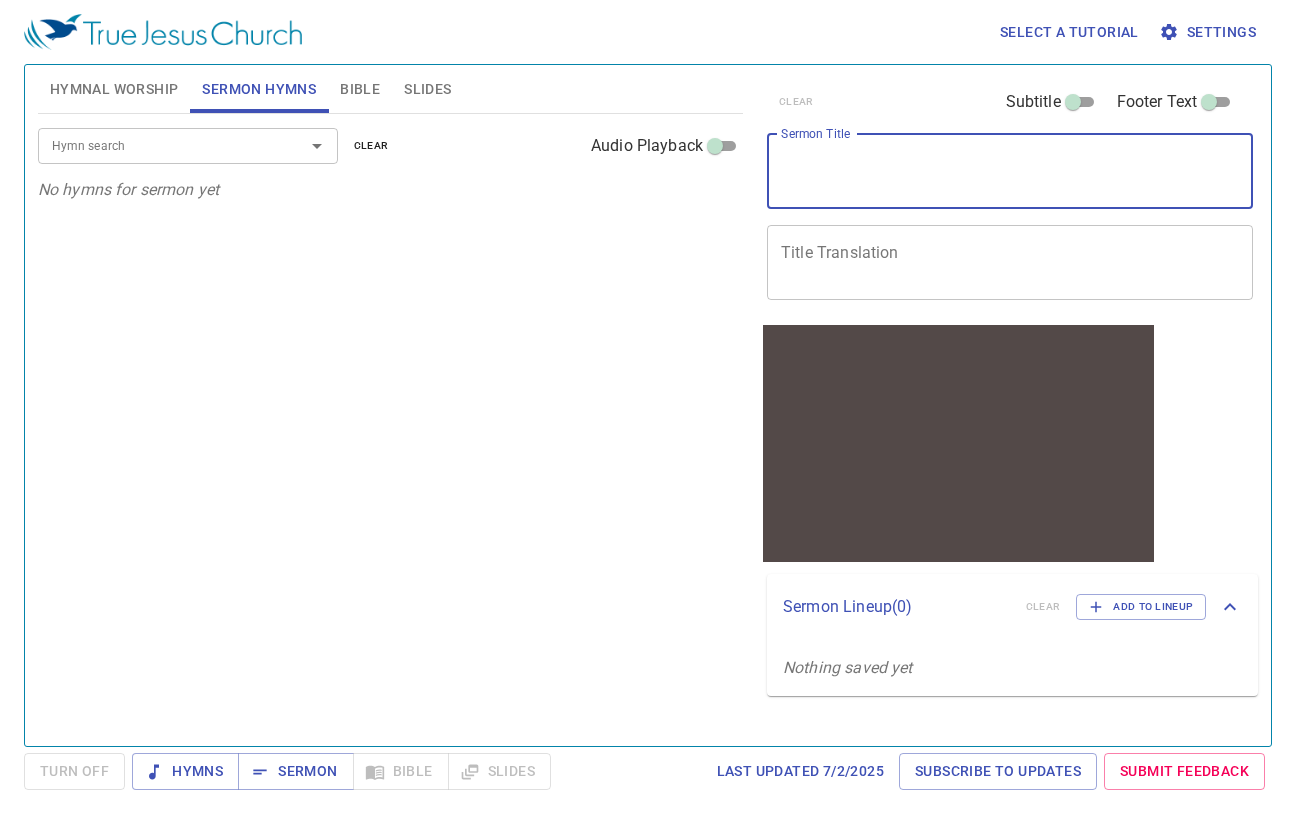 paste on "Is That Fair? 那樣公平嗎？126，159" 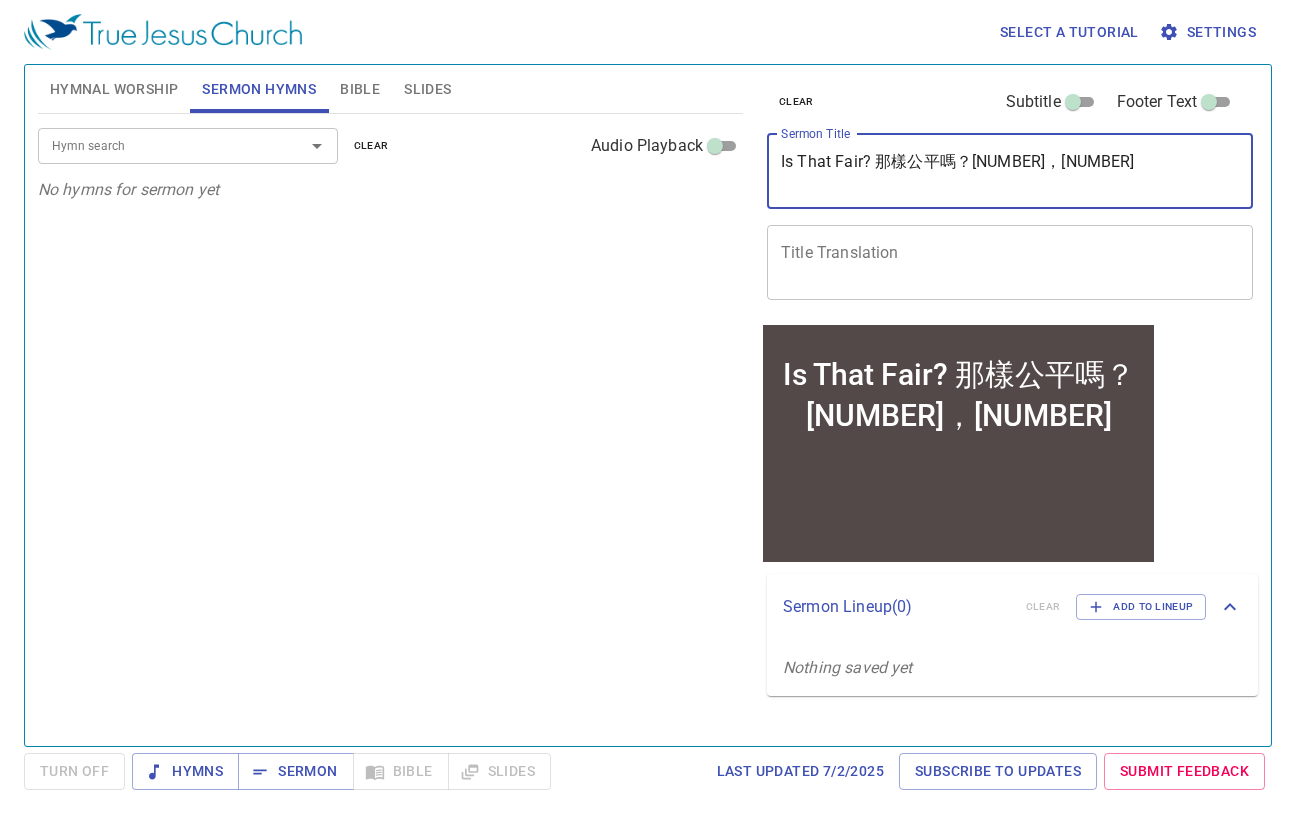 drag, startPoint x: 860, startPoint y: 162, endPoint x: 1026, endPoint y: 167, distance: 166.07529 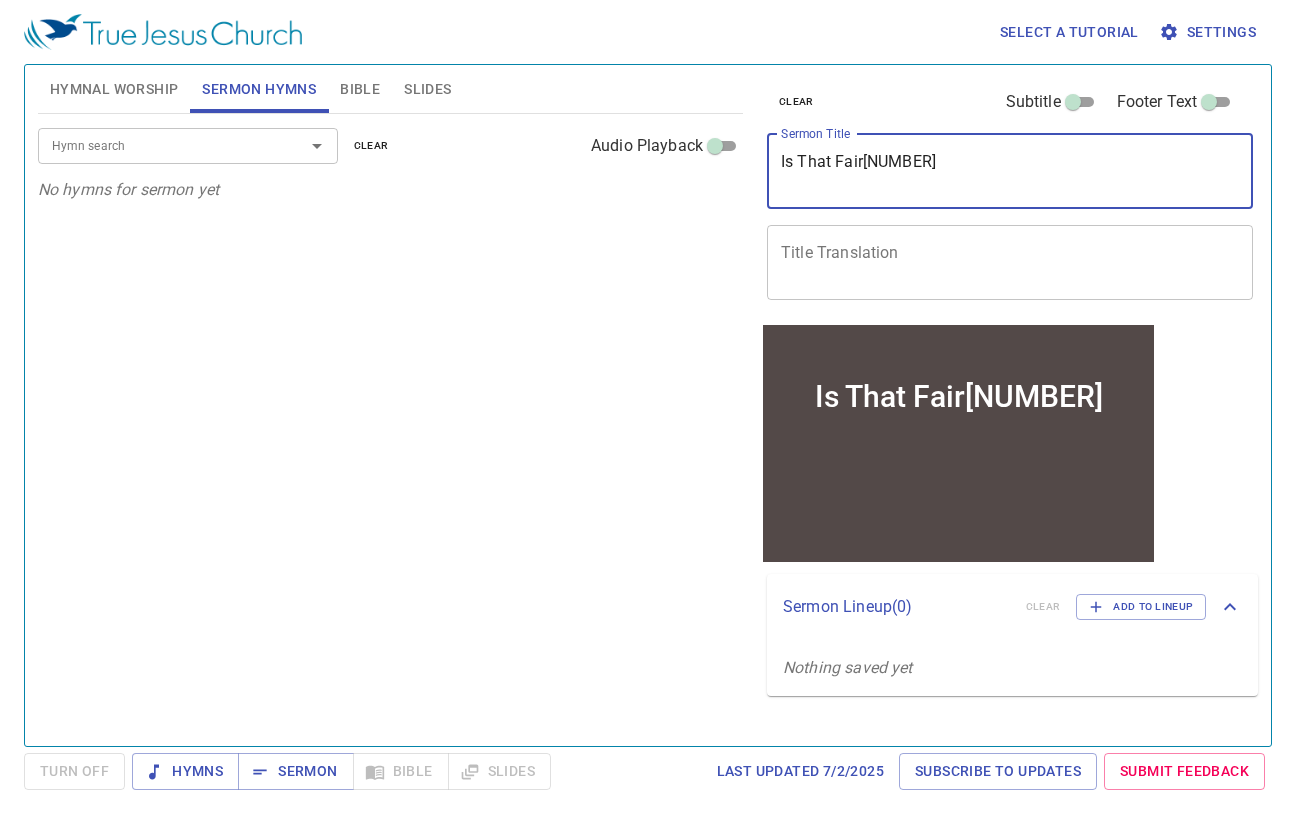 click on "Is That Fair59" at bounding box center [1010, 171] 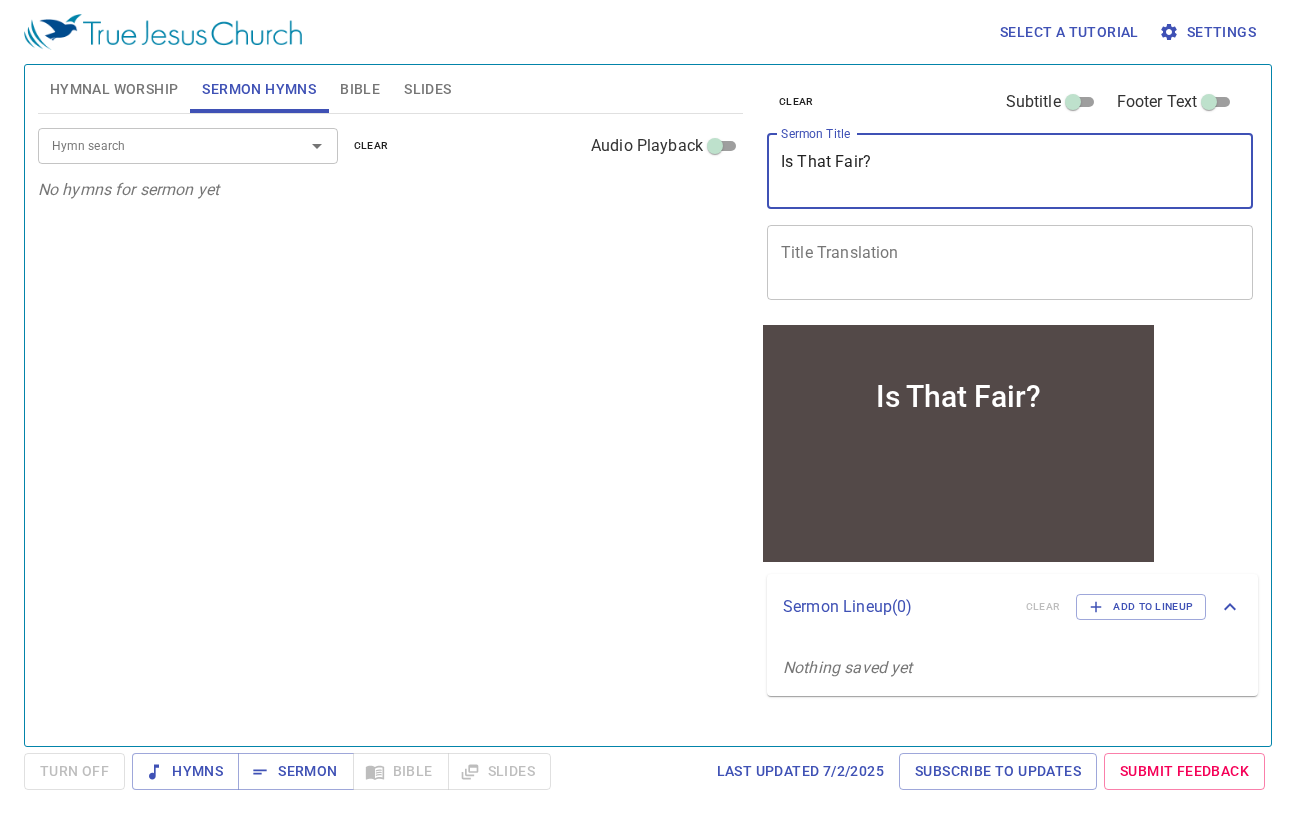 type on "Is That Fair?" 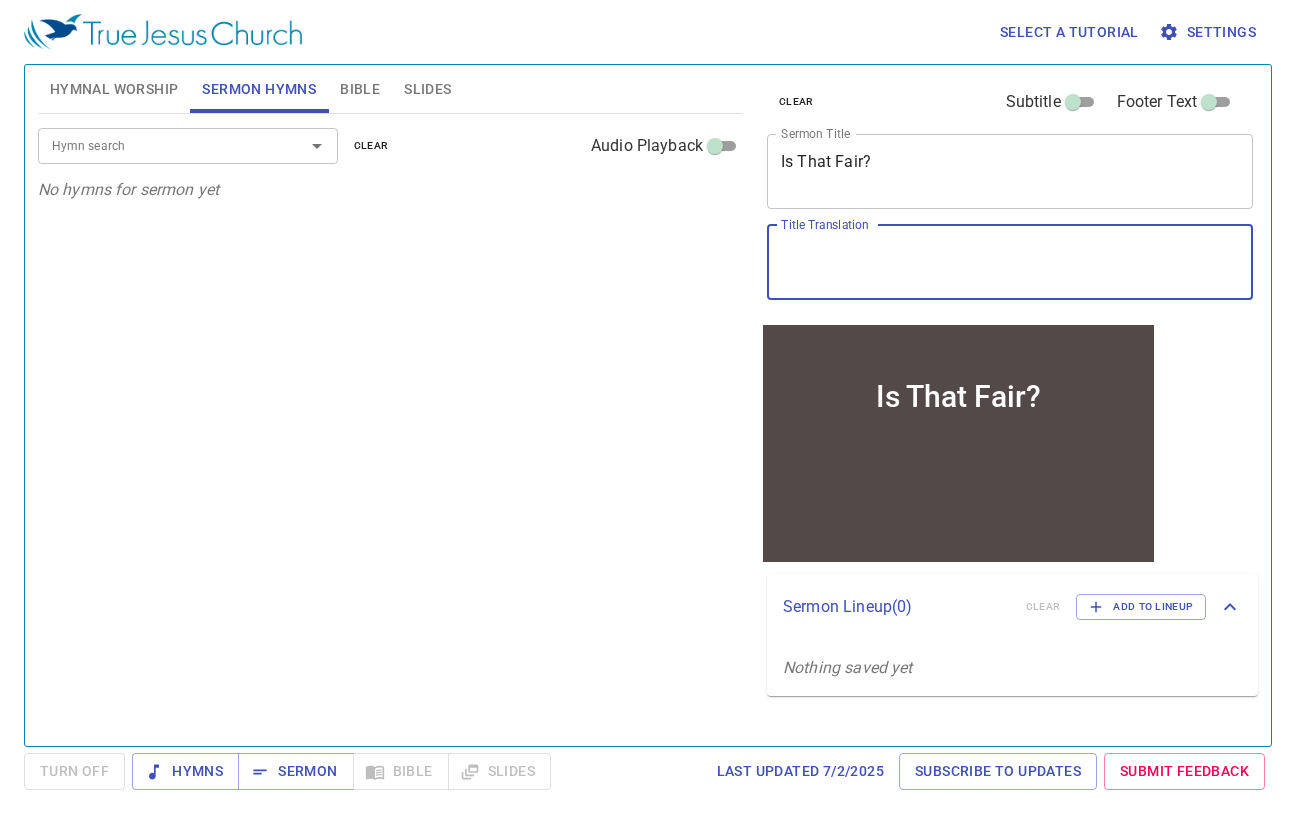 paste on "Is That Fair? 那樣公平嗎？126，159" 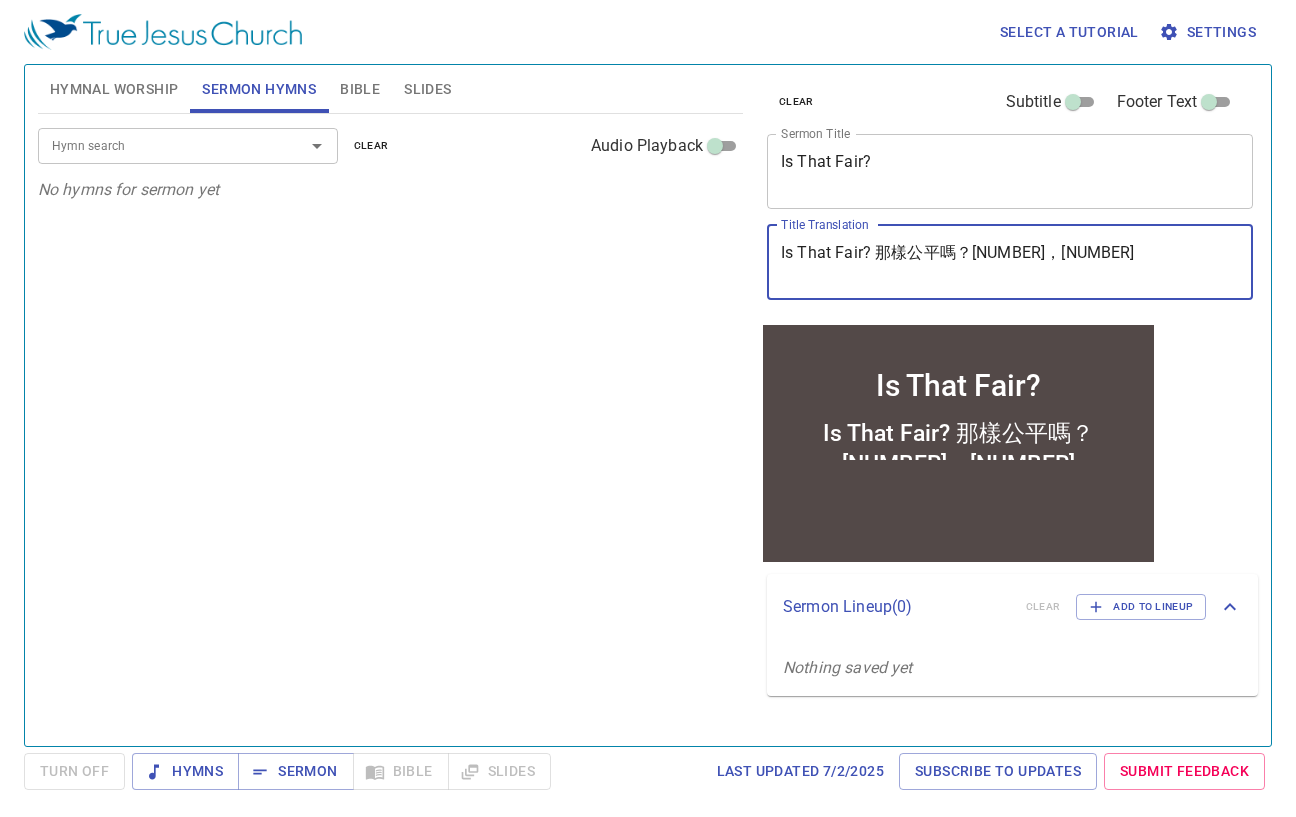 type on "Is That Fair? 那樣公平嗎？126，159" 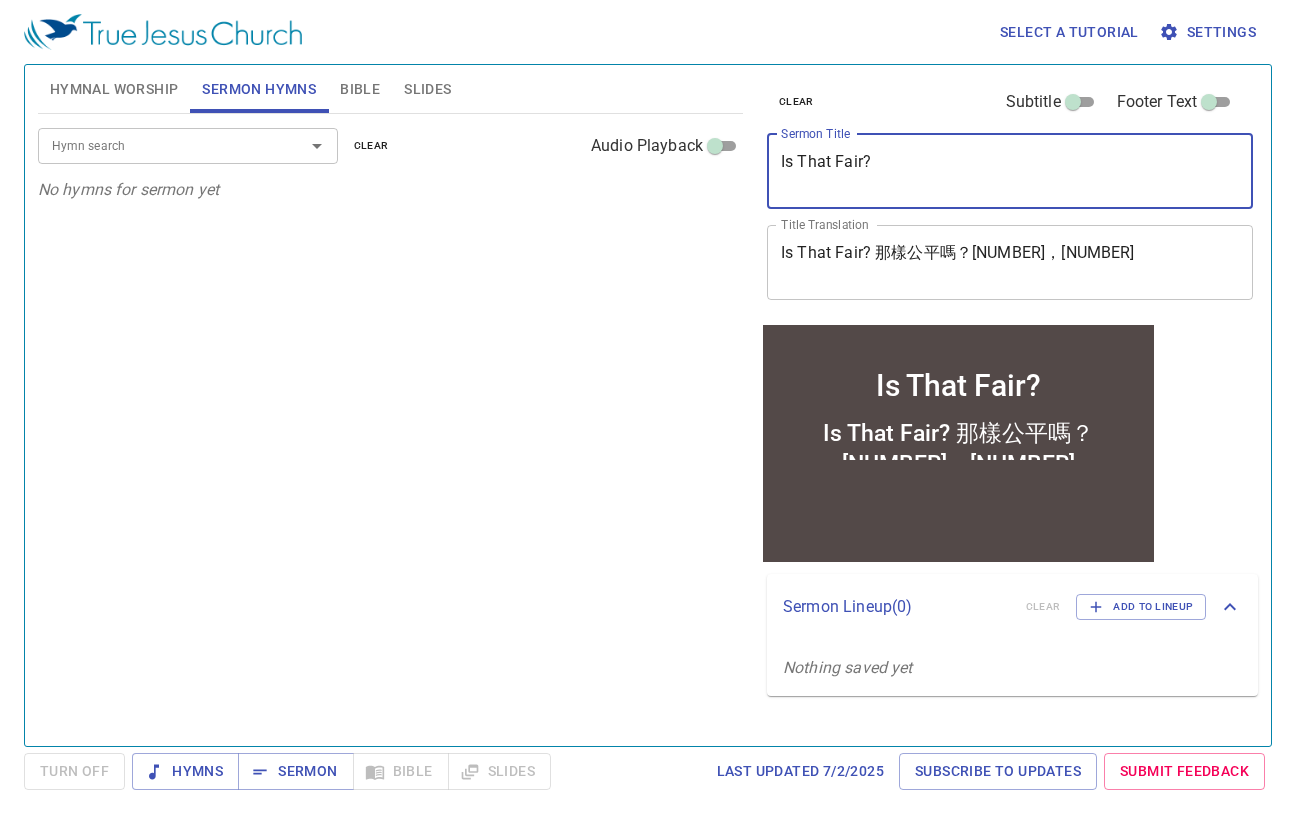 click on "Is That Fair?" at bounding box center [1010, 171] 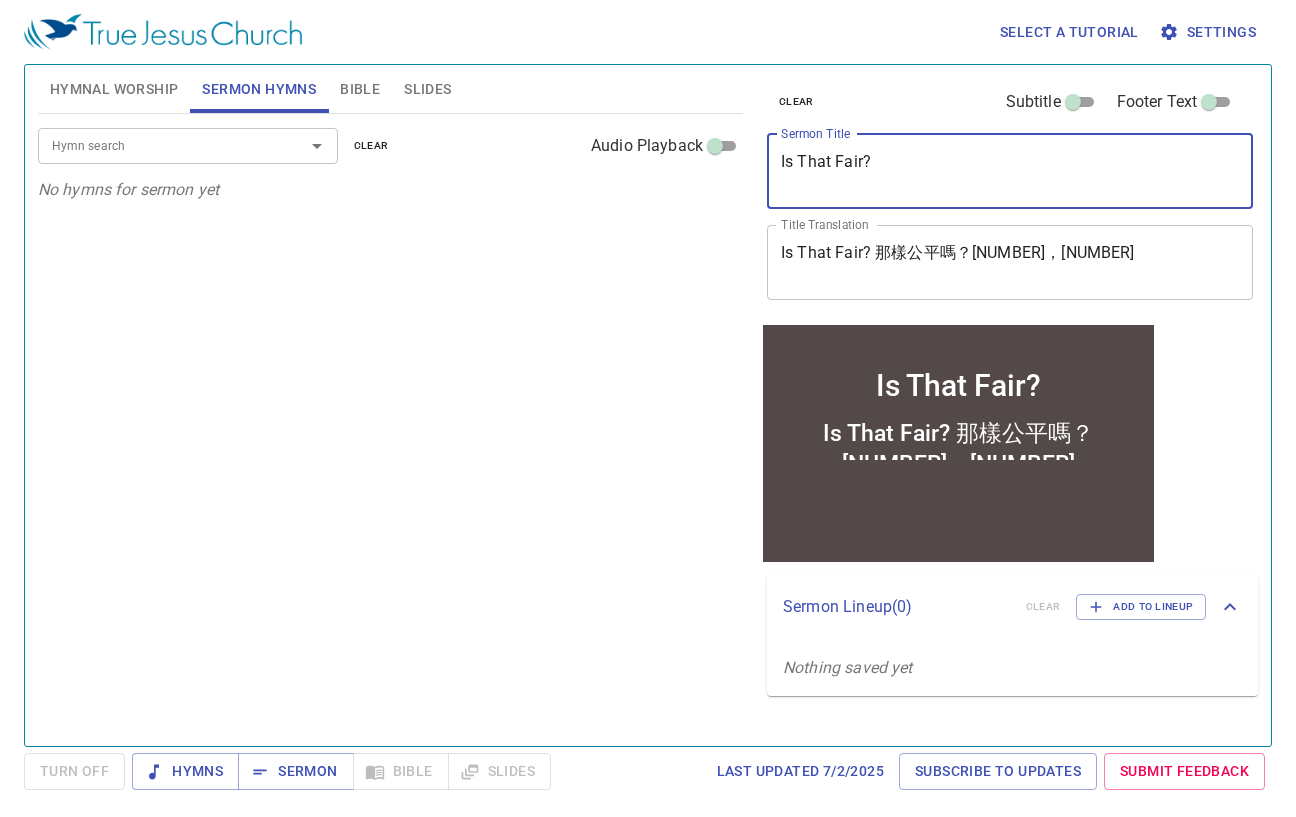 type on "Is That Fair?" 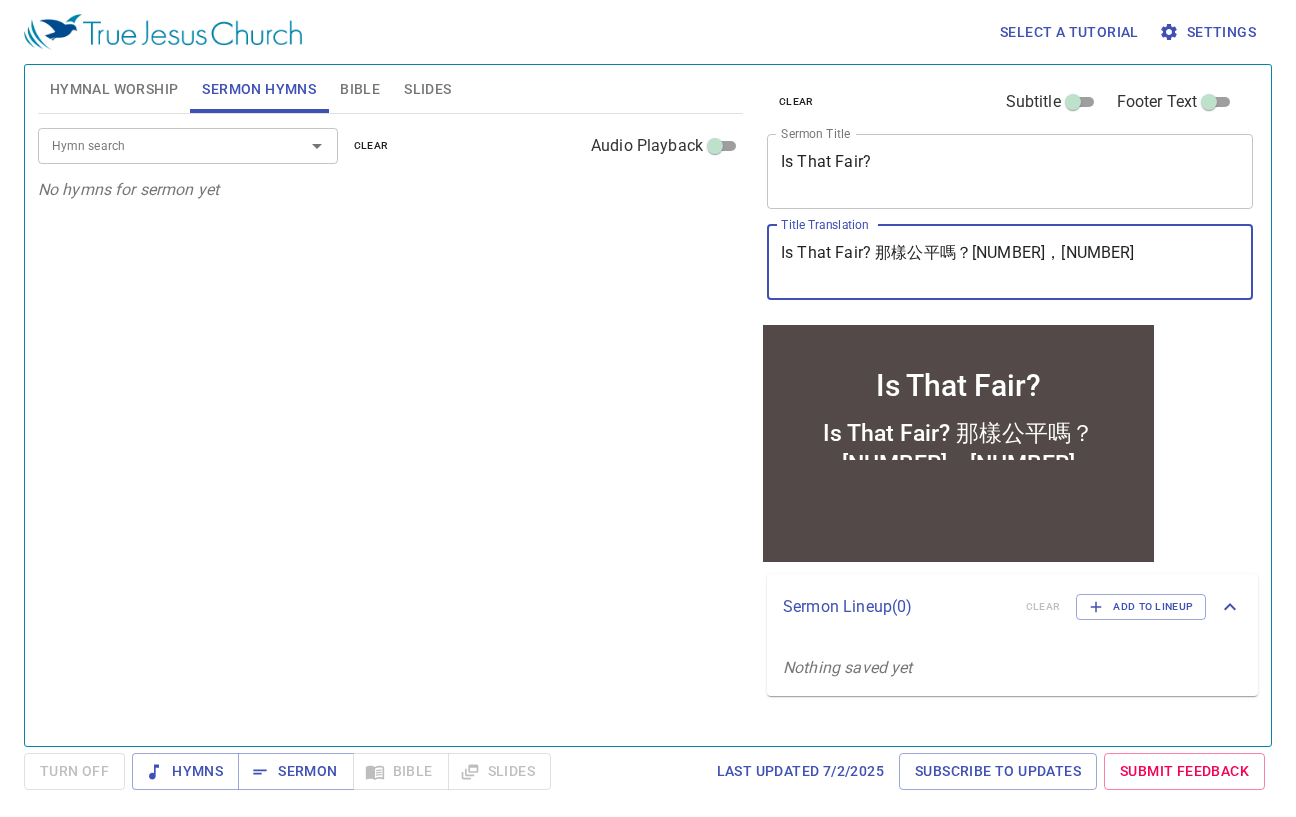 click on "Is That Fair? 那樣公平嗎？126，159" at bounding box center [1010, 262] 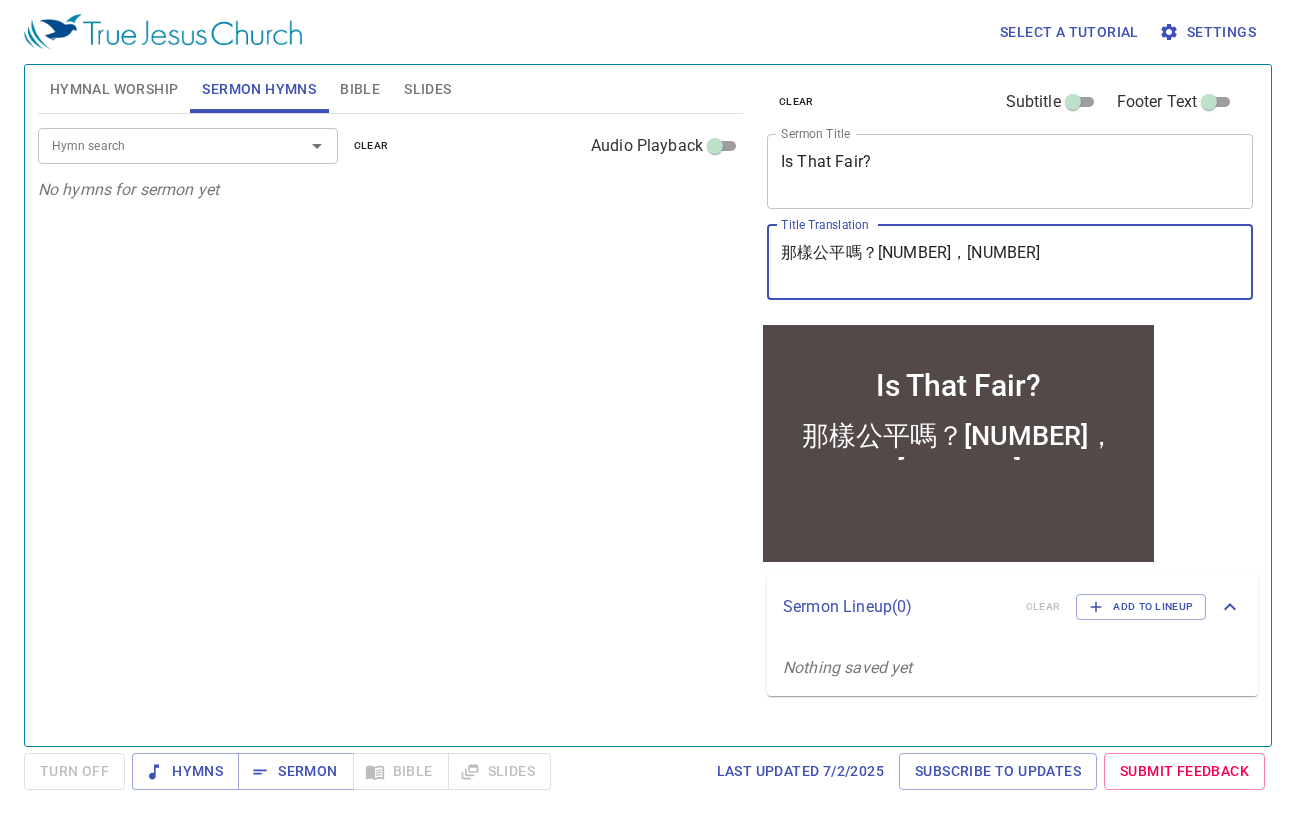 click on "那樣公平嗎？126，159" at bounding box center (1010, 262) 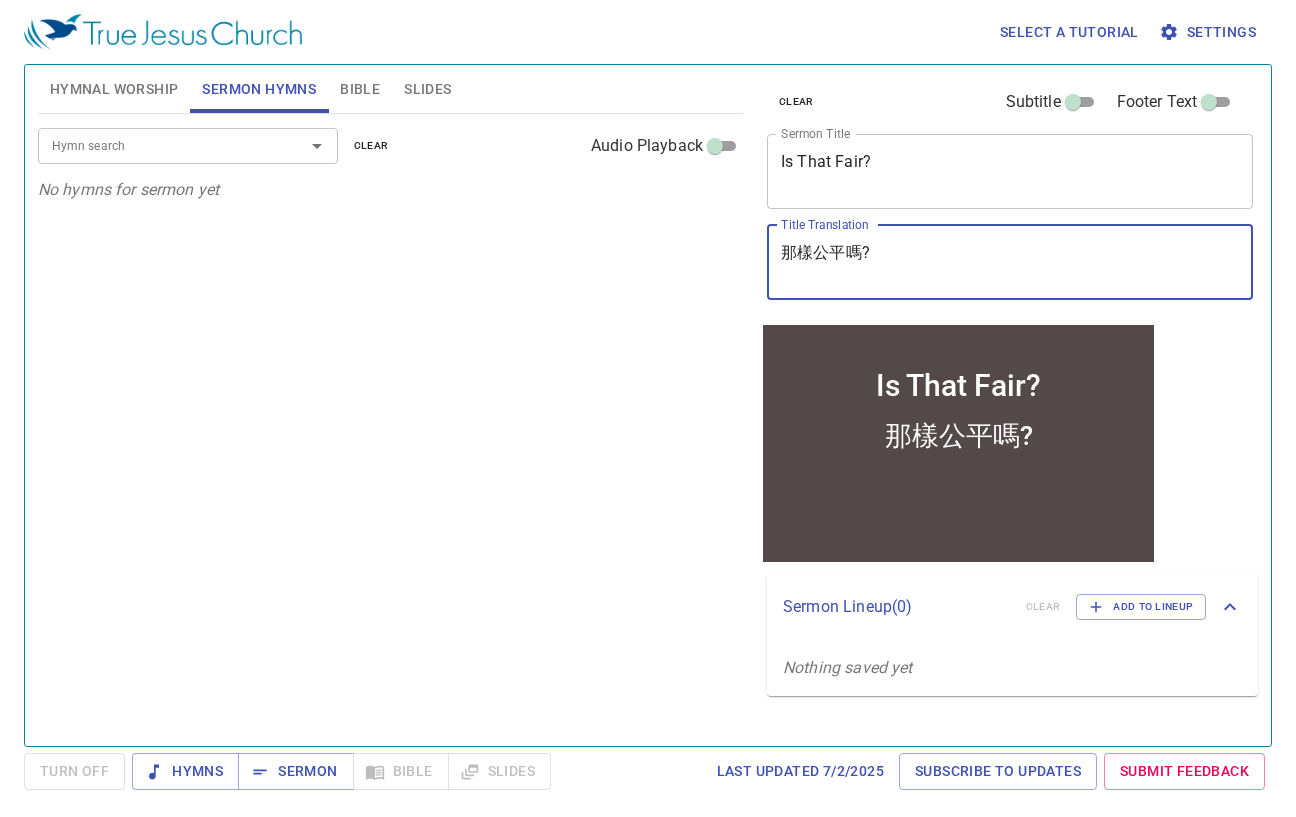 type on "那樣公平嗎?" 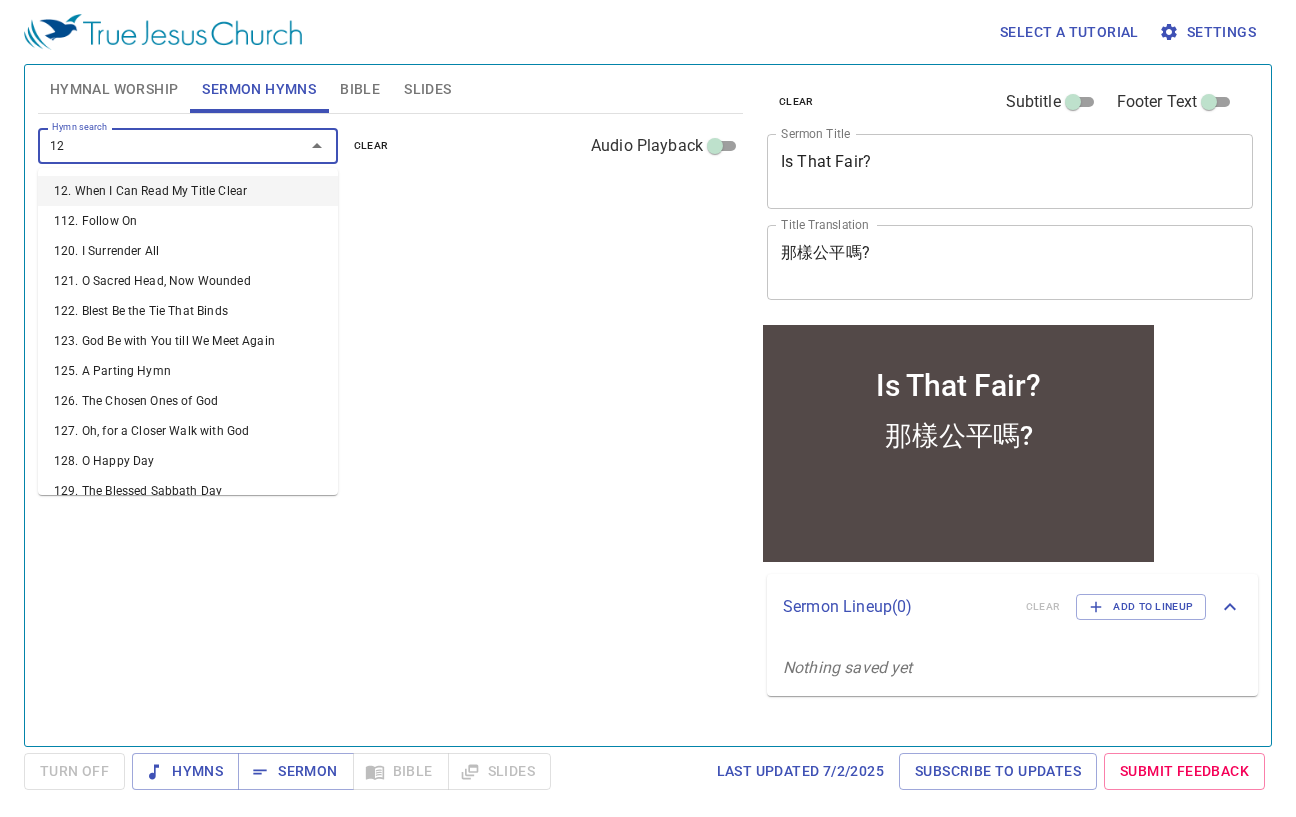 type on "126" 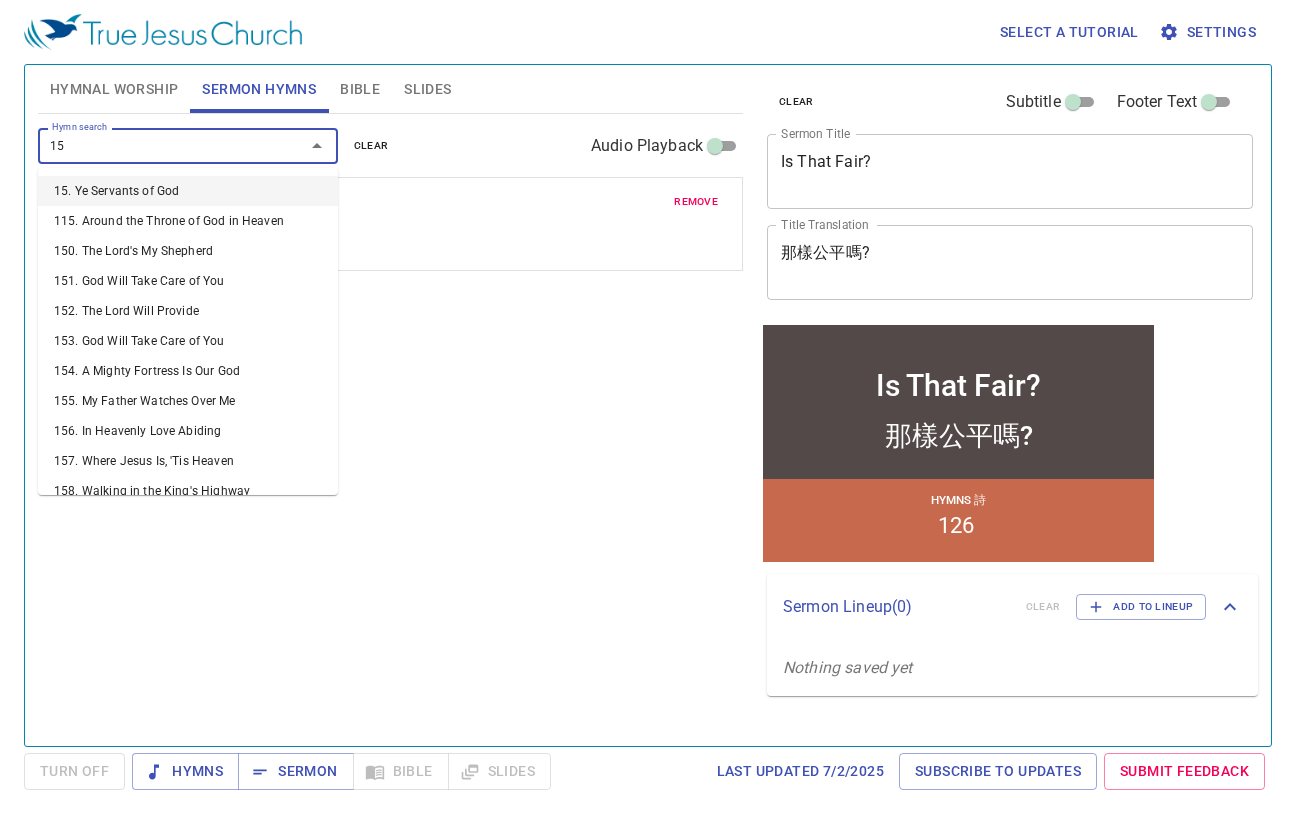 type on "159" 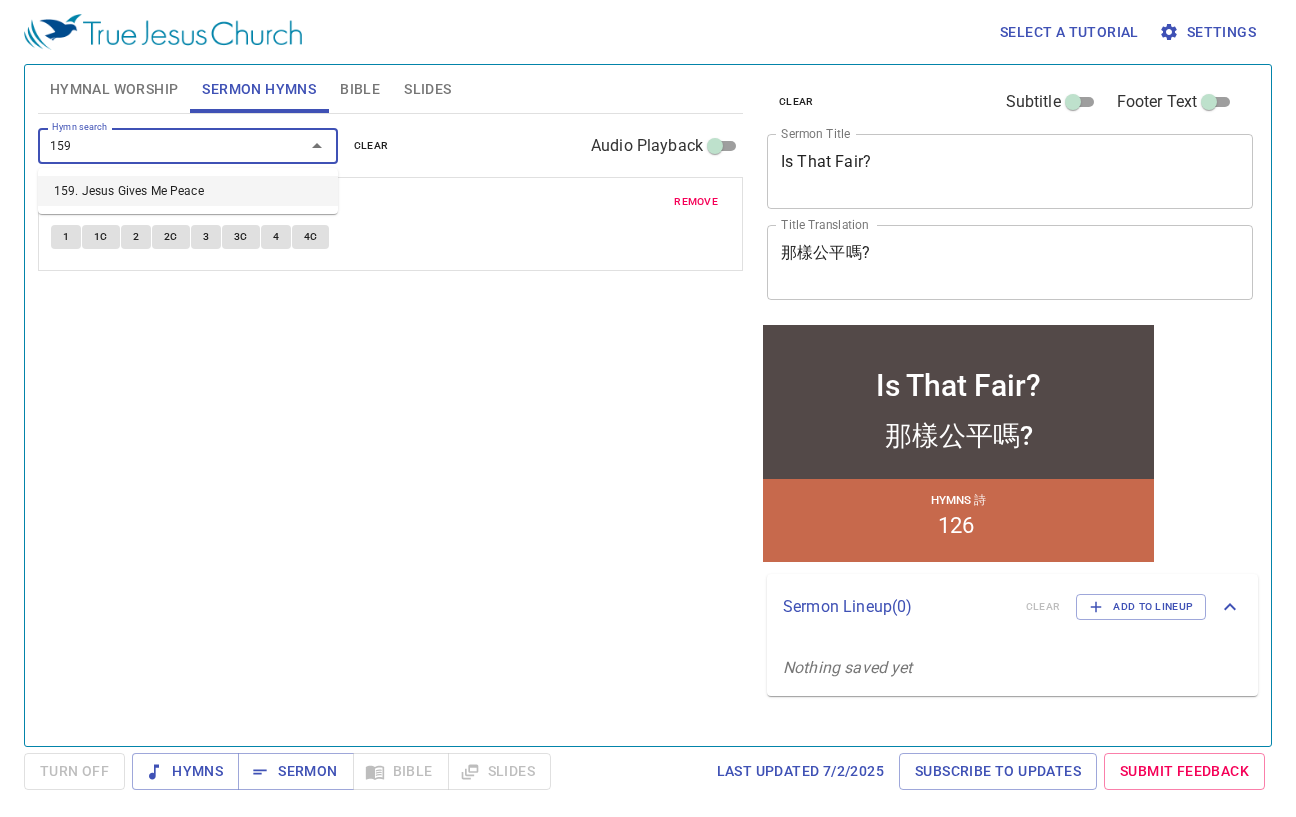 type 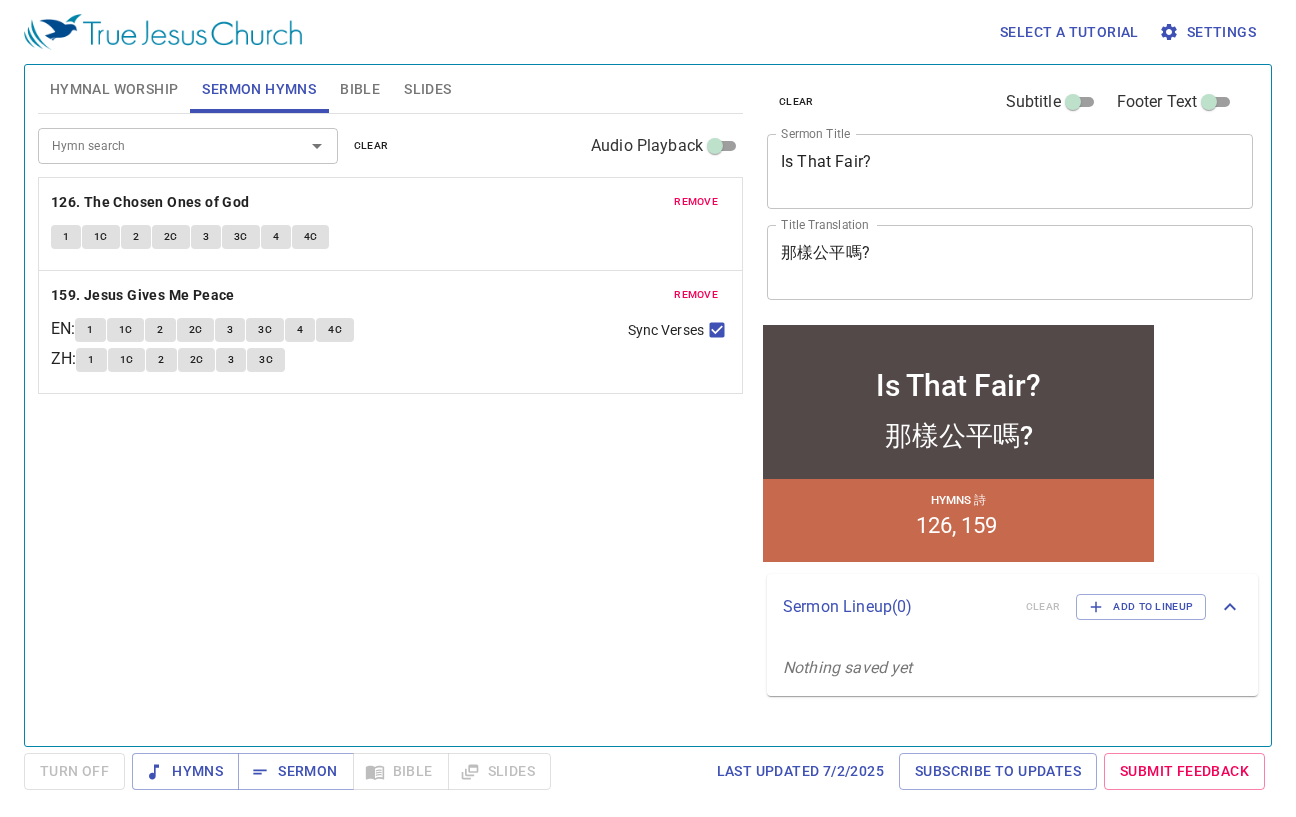 click on "Hymn search Hymn search   clear Audio Playback remove 126. The Chosen Ones of God   1 1C 2 2C 3 3C 4 4C remove 159. Jesus Gives Me Peace   EN :   1 1C 2 2C 3 3C 4 4C ZH :   1 1C 2 2C 3 3C Sync Verses" at bounding box center (390, 421) 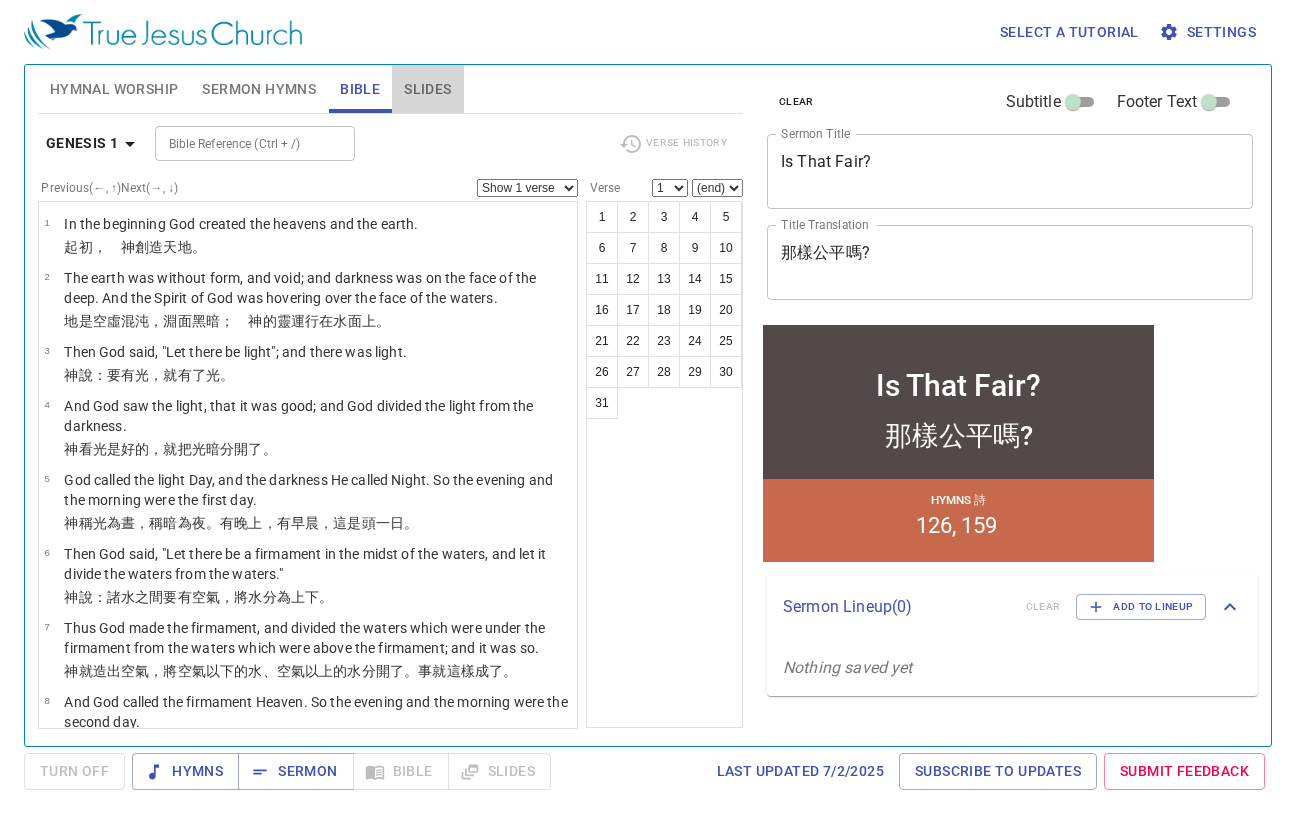 click on "Slides" at bounding box center (427, 89) 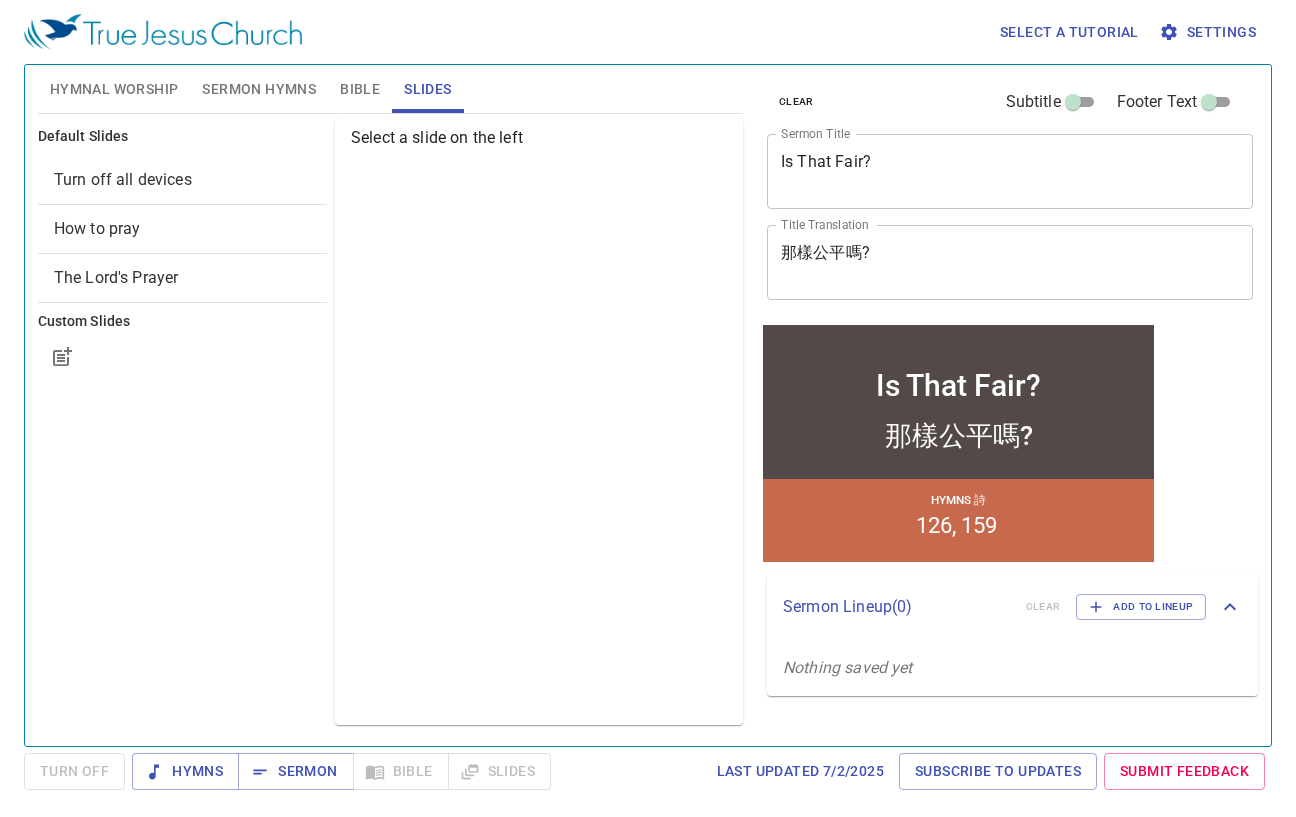 click on "Bible" at bounding box center (360, 89) 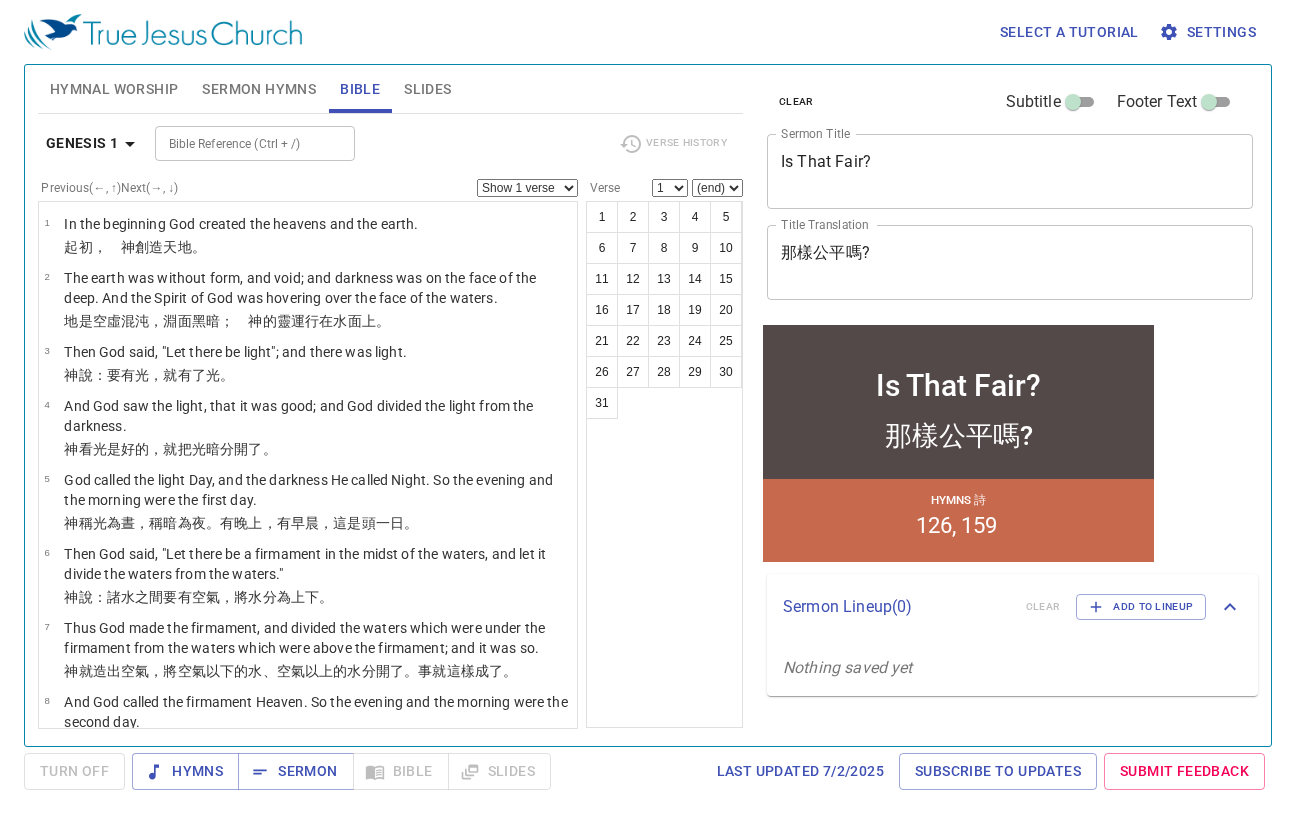 click on "Genesis 1 Bible Reference (Ctrl + /) Bible Reference (Ctrl + /)   Verse History   Previous  (←, ↑)     Next  (→, ↓) Show 1 verse Show 2 verses Show 3 verses Show 4 verses Show 5 verses 1 In the beginning God created the heavens and the earth.   ﻿起初 ，　神 創造 天 地 。 2 The earth was without form, and void; and darkness was on the face of the deep. And the Spirit of God was hovering over the face of the waters.   地 是 空虛 混沌 ，淵 面 黑暗 ；　神 的靈 運行 在水 面 上 。 3 Then God said, "Let there be light"; and there was light.   神 說 ：要有 光 ，就有了光 。 4 And God saw the light, that it was good; and God divided the light from the darkness.   神 看 光 是好的 ，就把光 暗 分開了 。 5 God called the light Day, and the darkness He called Night. So the evening and the morning were the first day.   神 稱 光 為晝 ，稱 暗 為夜 。有晚上 ，有早晨 ，這是頭一 日 。 6   神 說 ：諸水 之間 要有空氣 7" at bounding box center [390, 421] 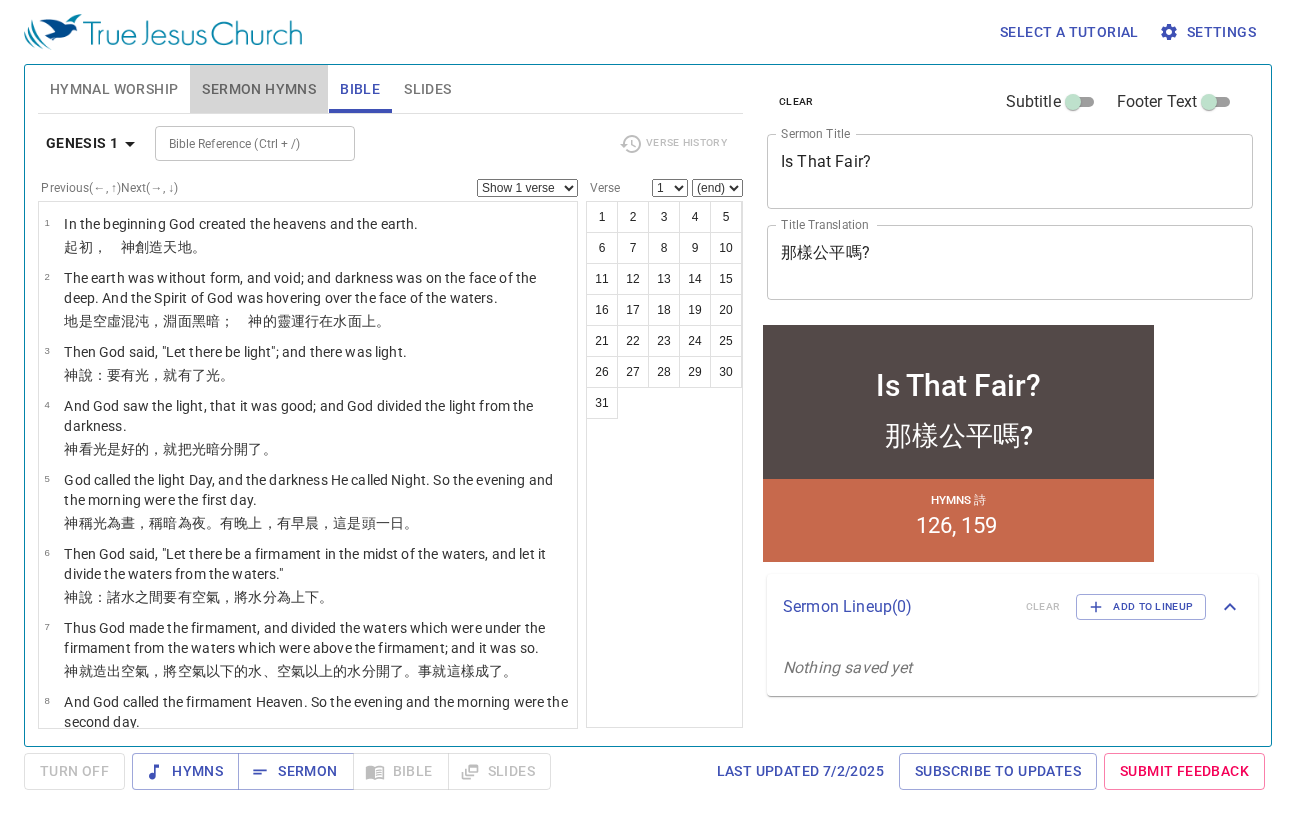 click on "Sermon Hymns" at bounding box center [259, 89] 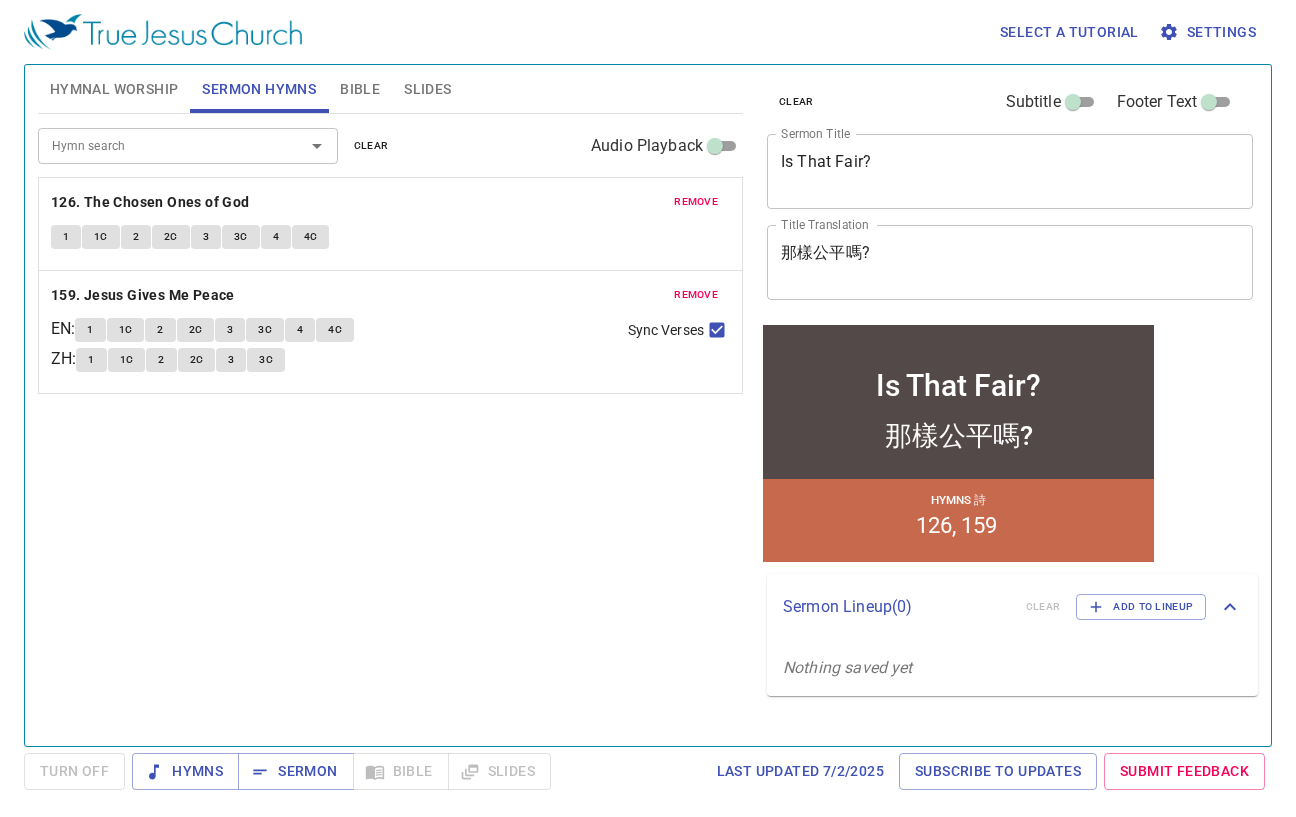 click on "Hymnal Worship" at bounding box center (114, 89) 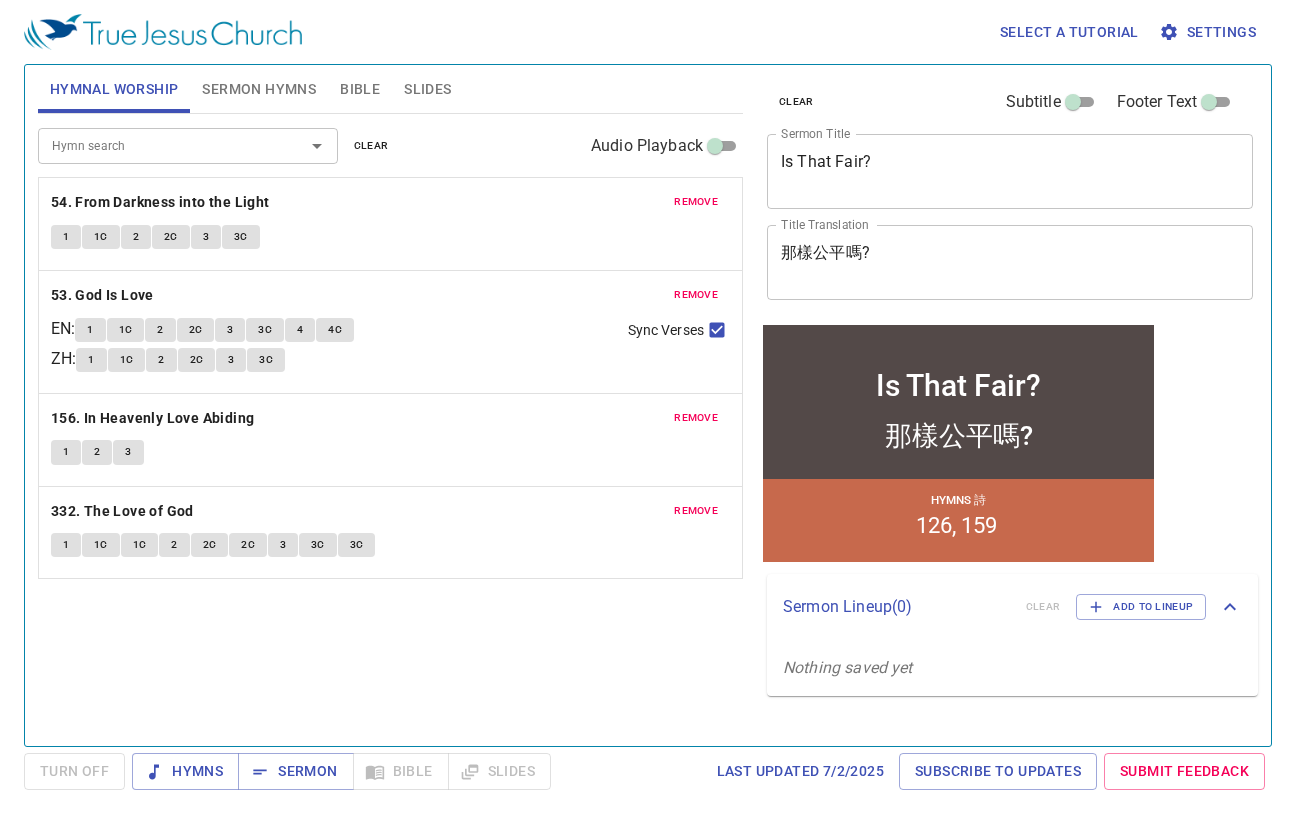 click on "Sermon Hymns" at bounding box center (259, 89) 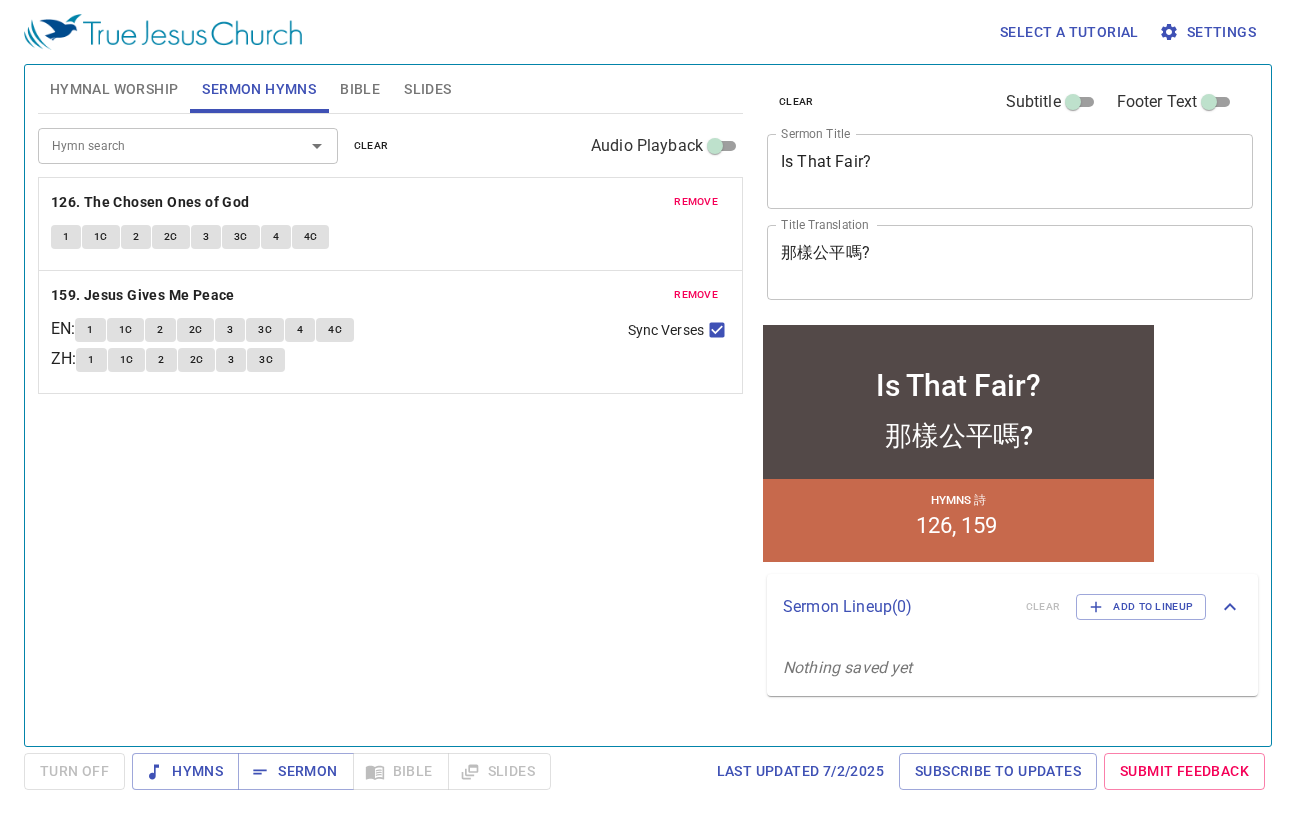 drag, startPoint x: 360, startPoint y: 88, endPoint x: 442, endPoint y: 109, distance: 84.646324 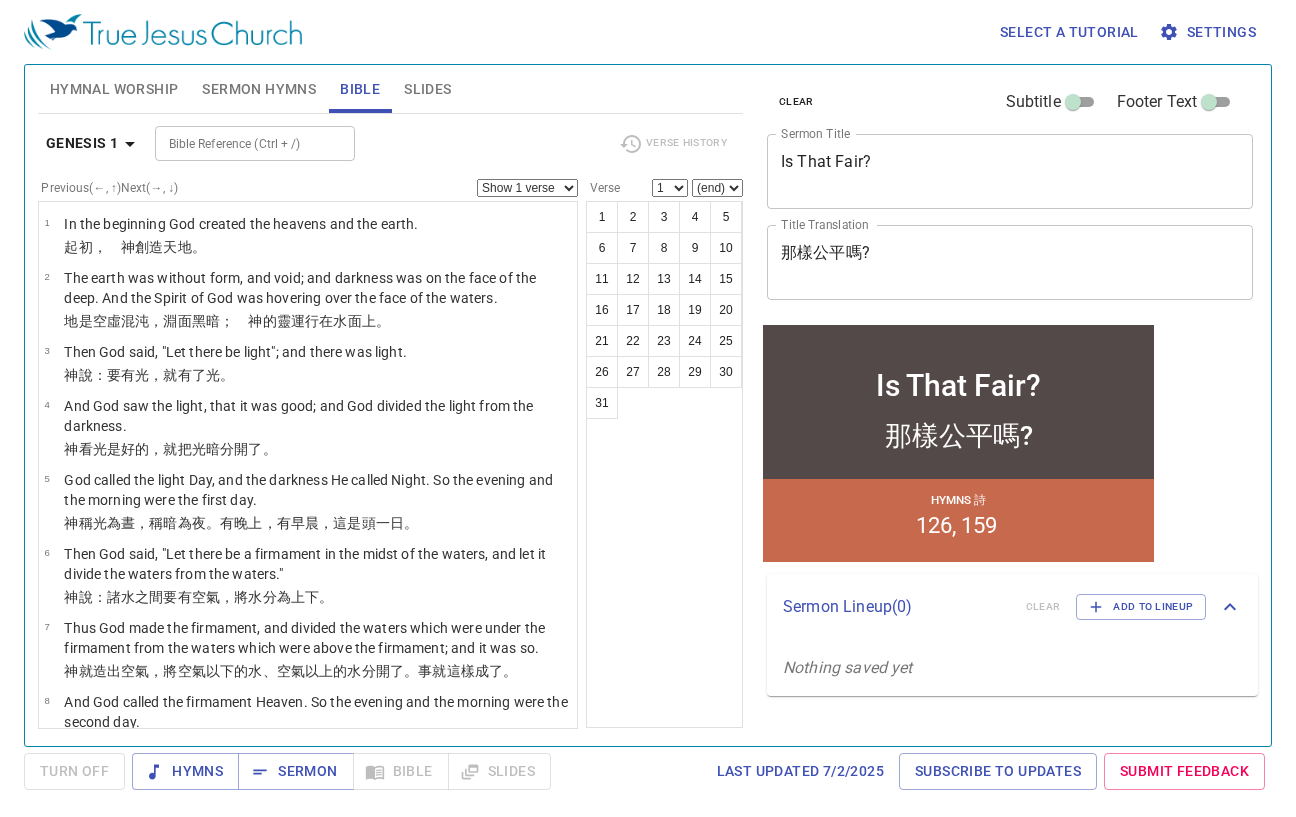 click on "Slides" at bounding box center (427, 89) 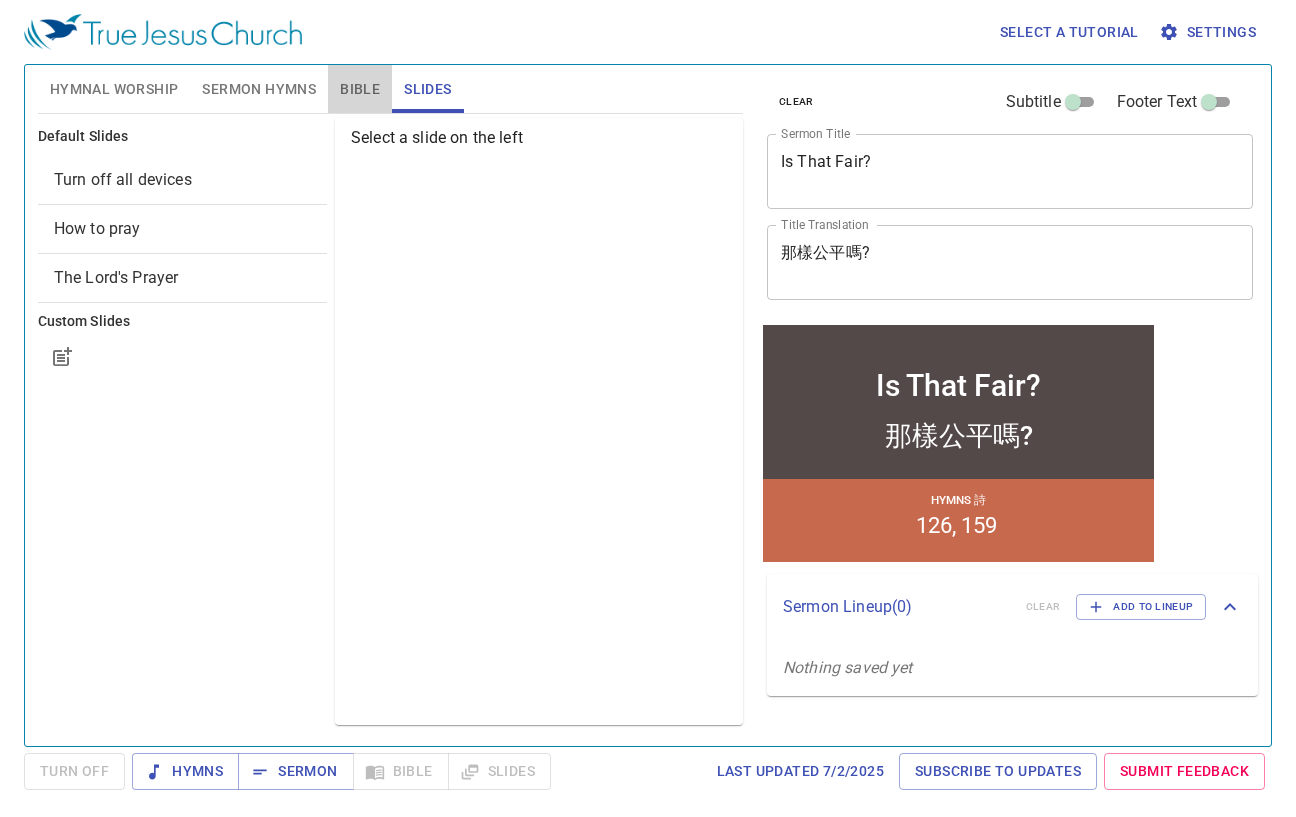 click on "Bible" at bounding box center [360, 89] 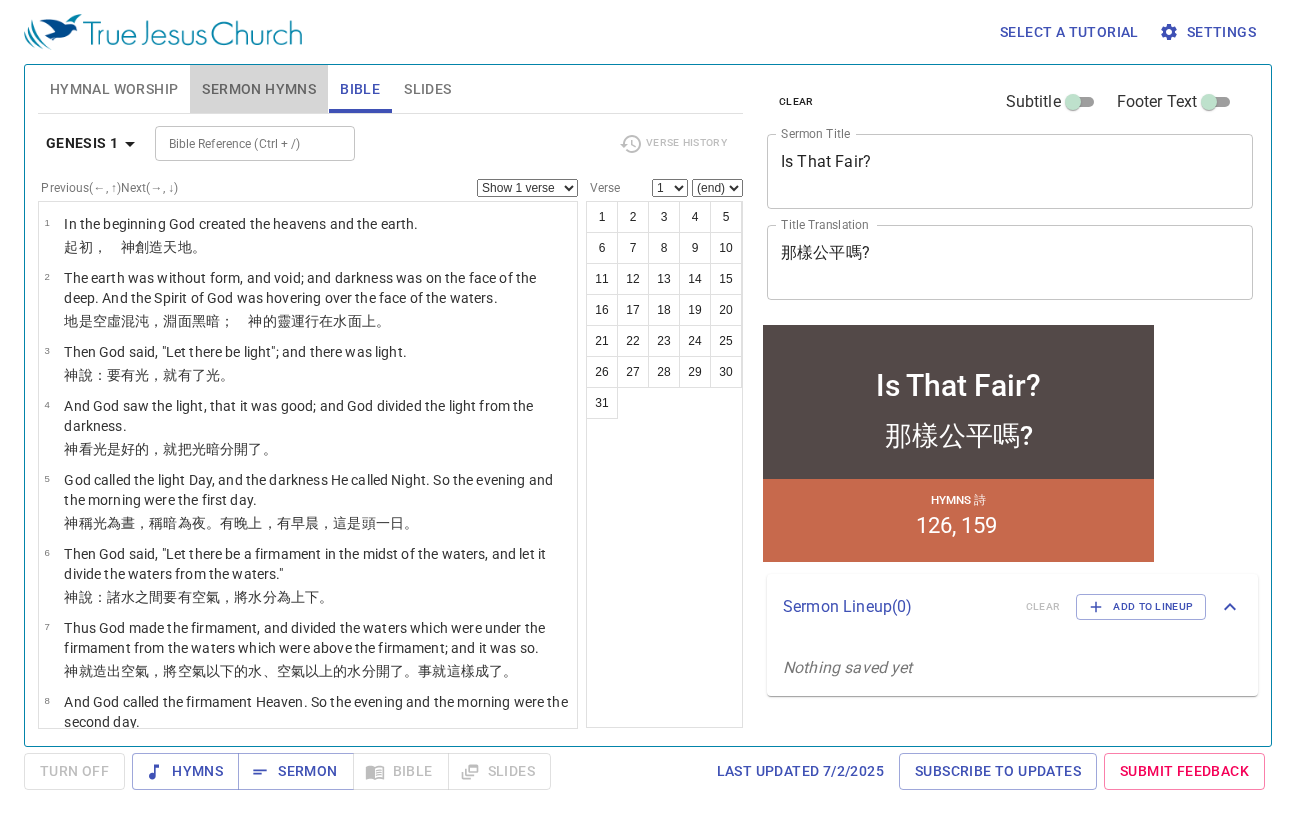 click on "Sermon Hymns" at bounding box center (259, 89) 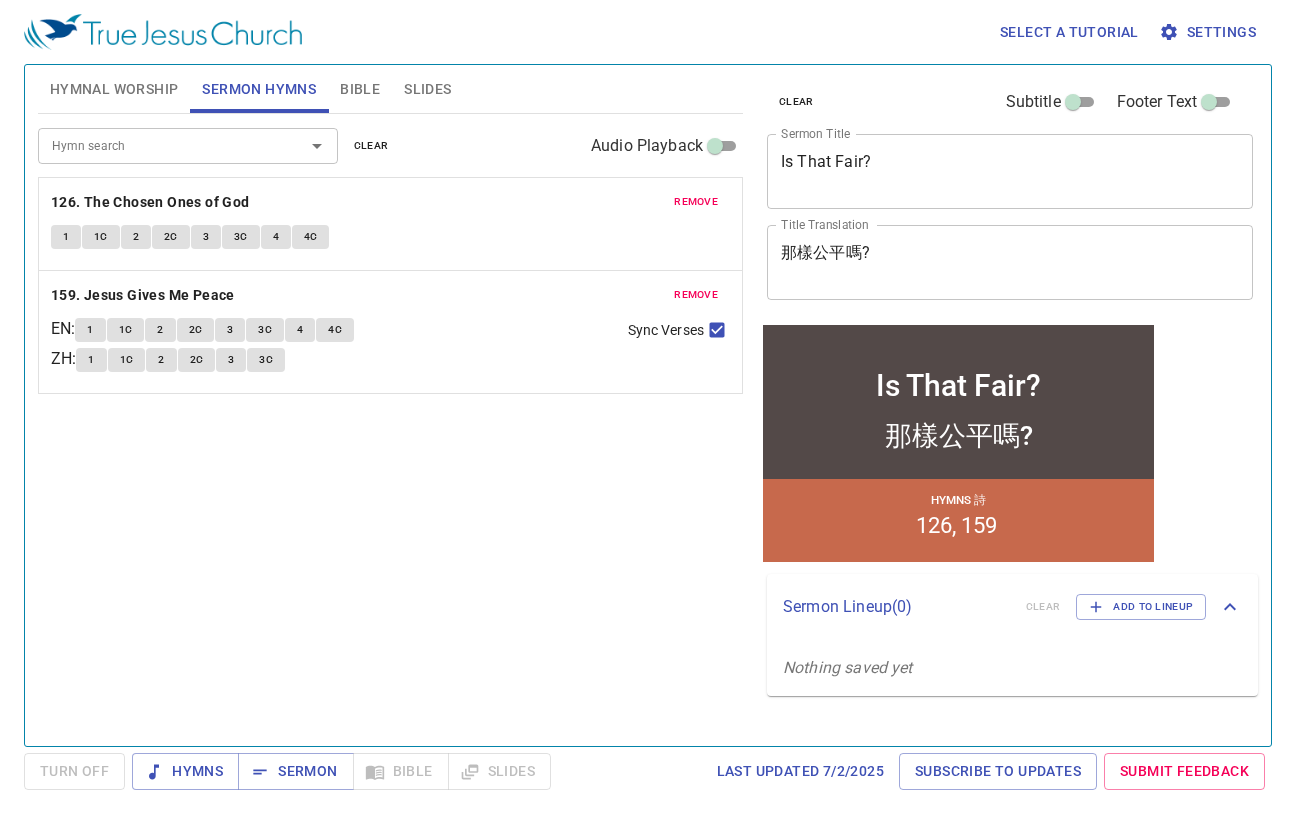 click on "Hymnal Worship" at bounding box center [114, 89] 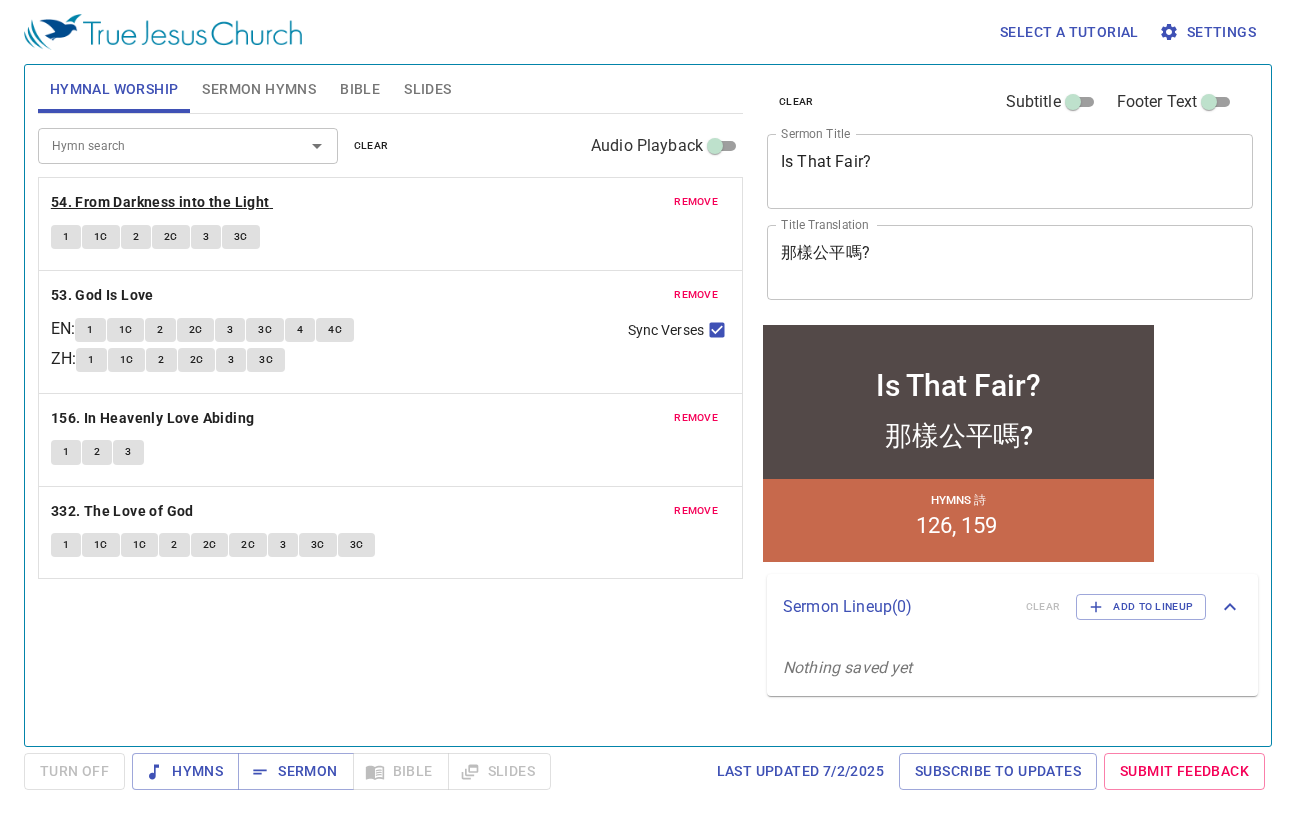 click on "54. From Darkness into the Light" at bounding box center [160, 202] 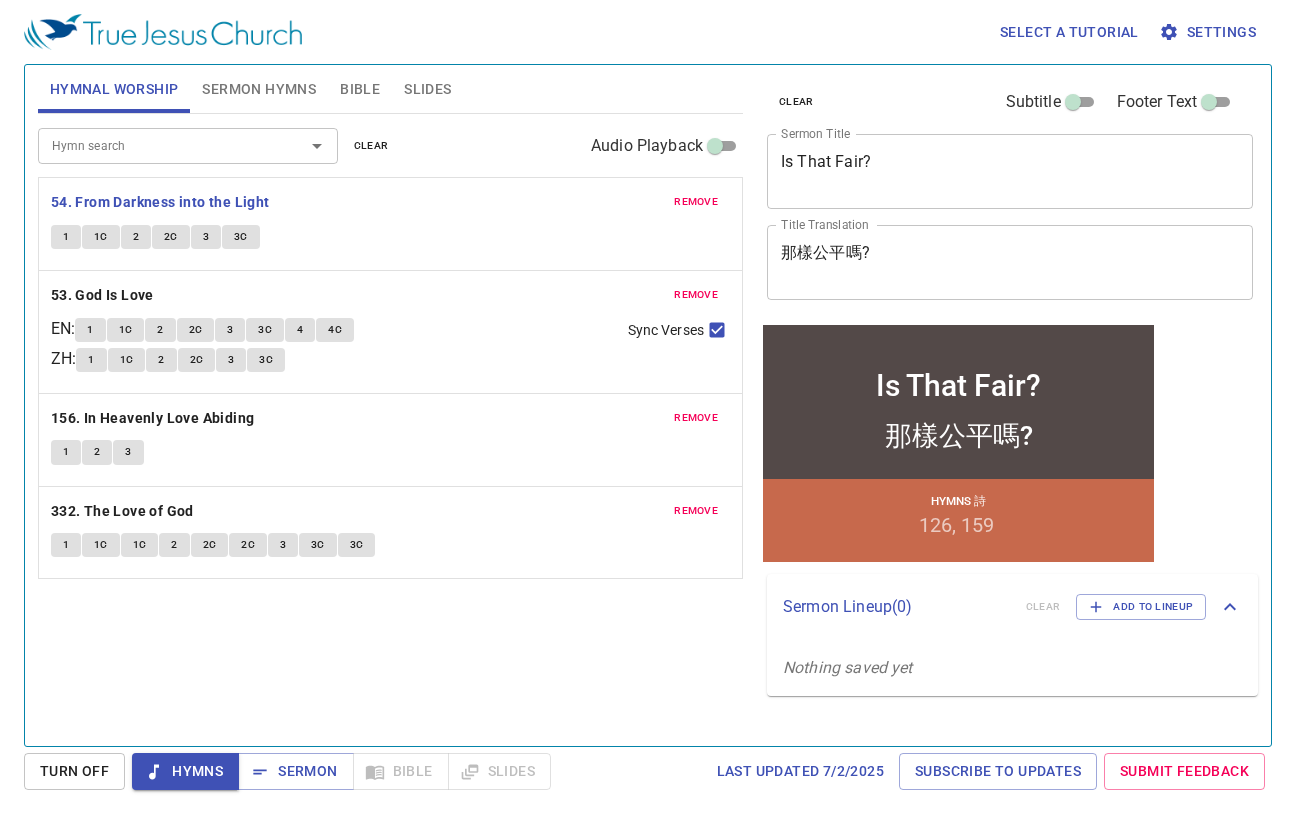 click on "remove 54. From Darkness into the Light   1 1C 2 2C 3 3C" at bounding box center (390, 224) 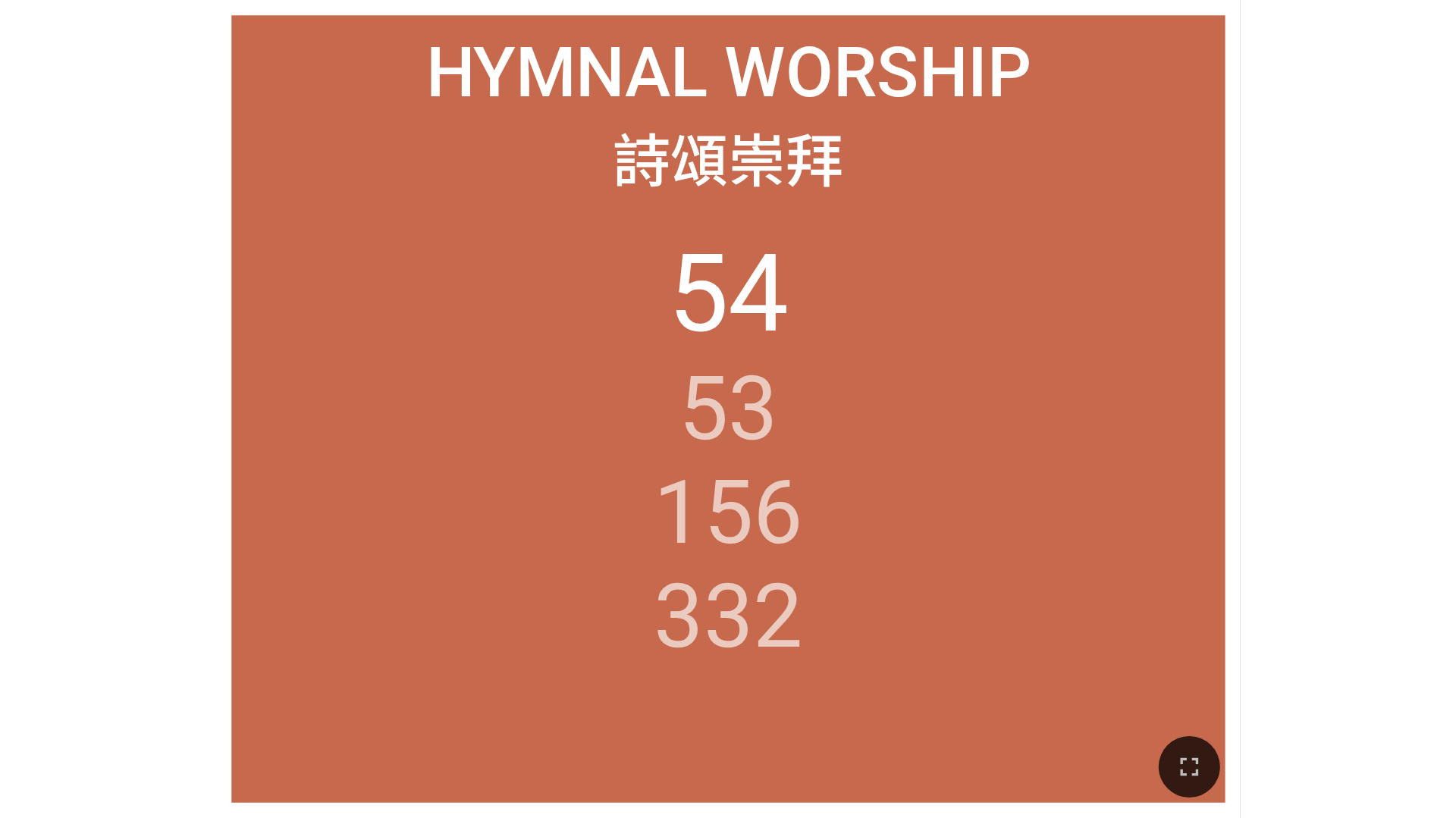 scroll, scrollTop: 0, scrollLeft: 0, axis: both 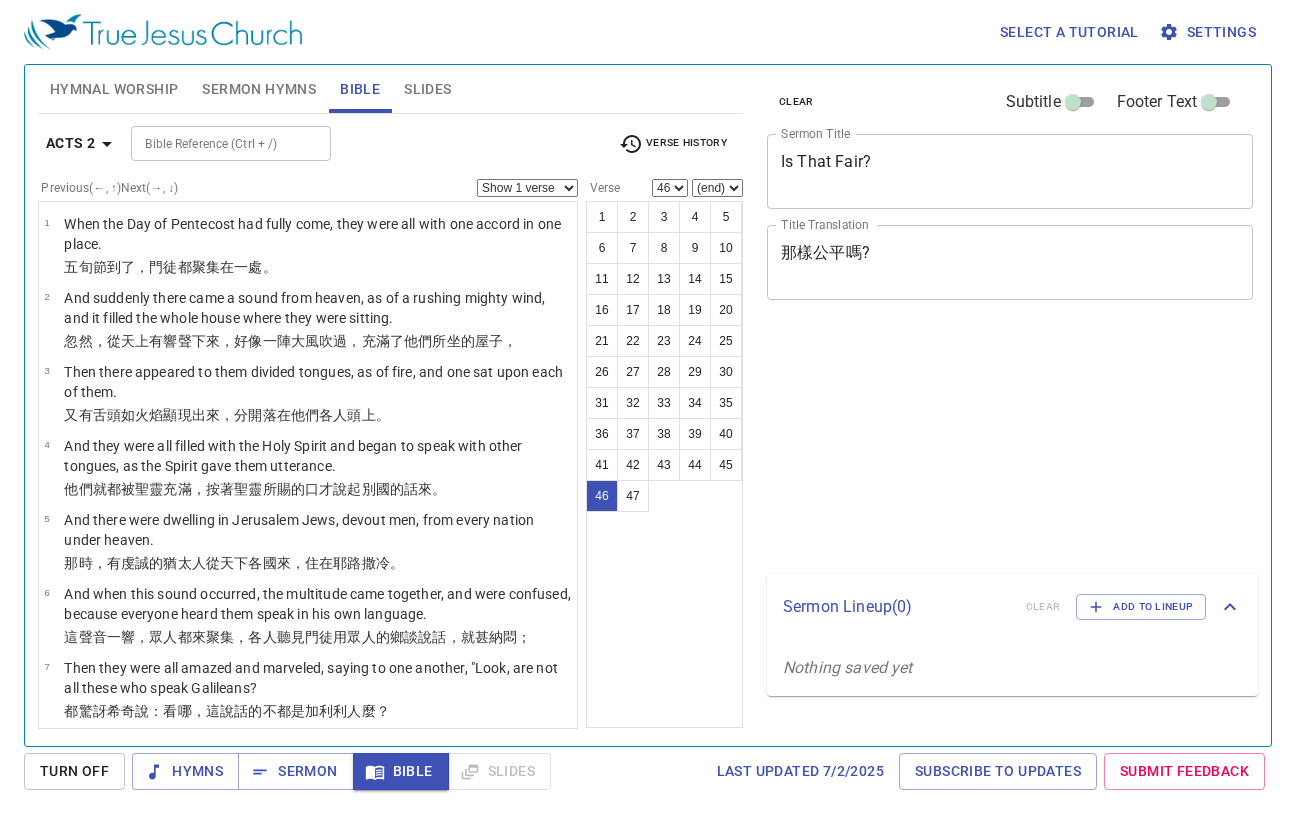 select on "46" 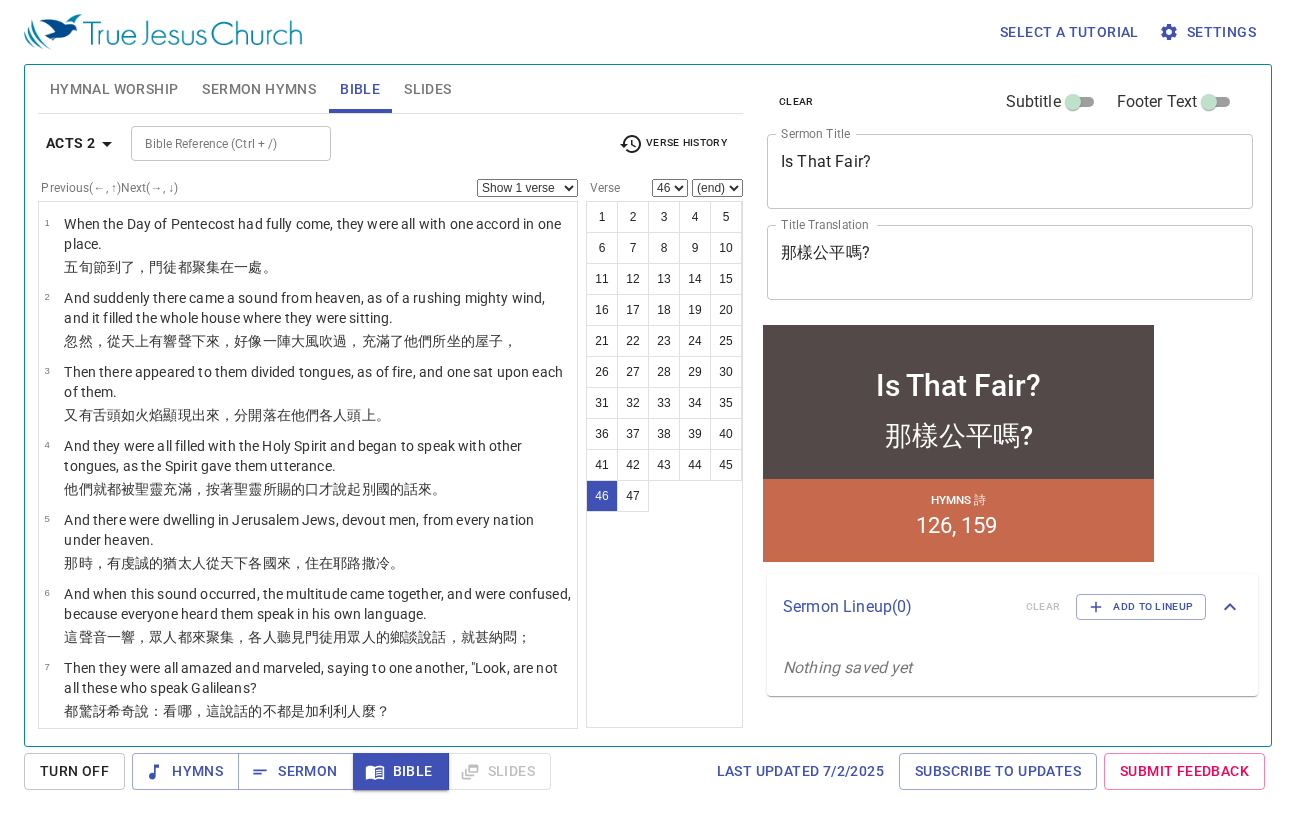 scroll, scrollTop: 3309, scrollLeft: 0, axis: vertical 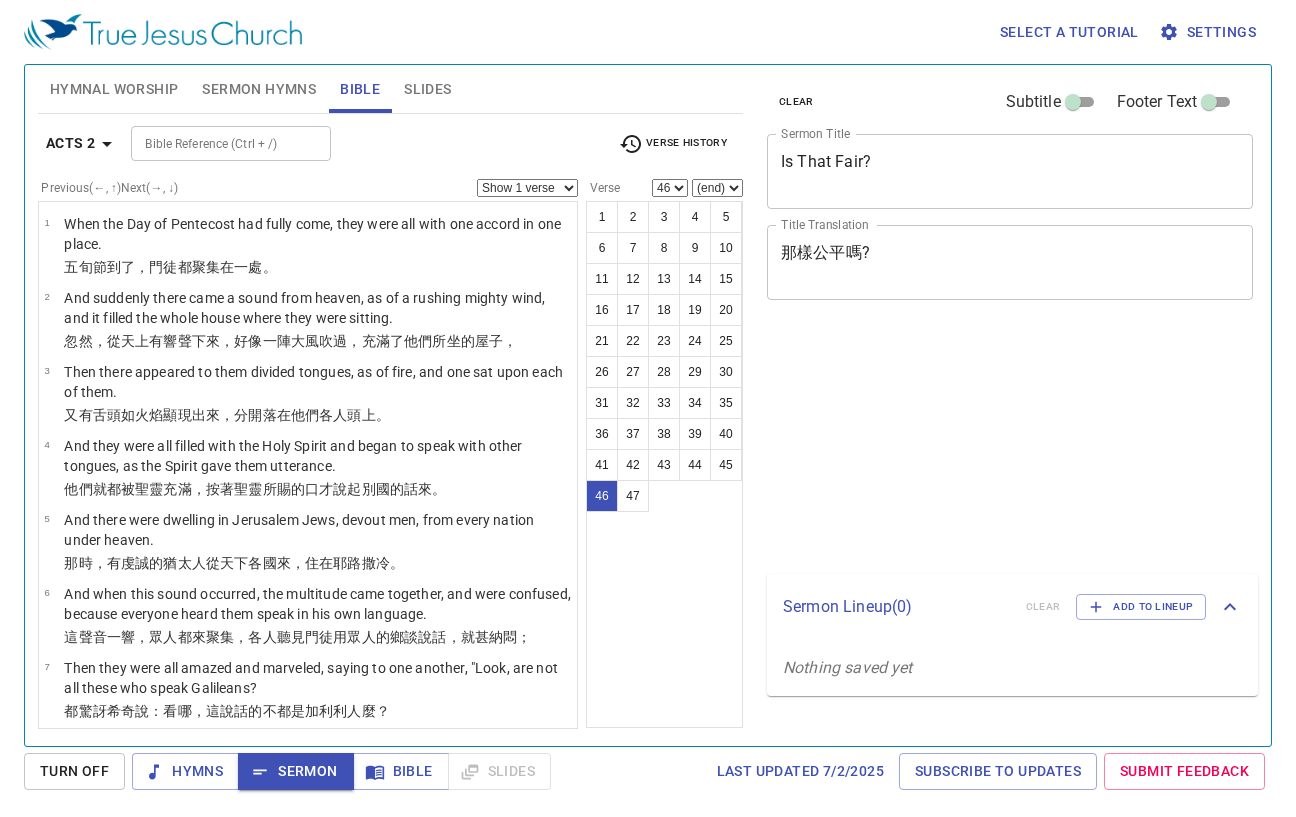 select on "46" 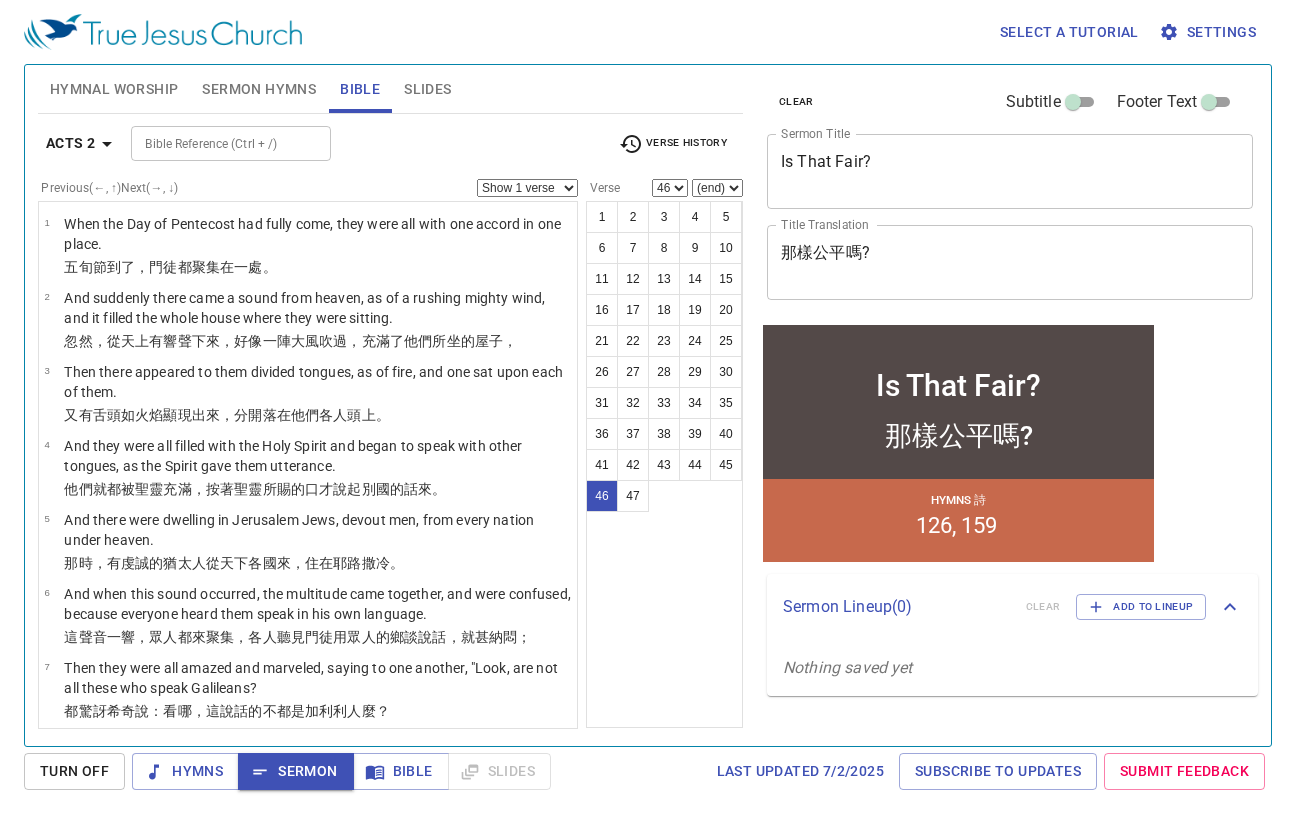 scroll, scrollTop: 3309, scrollLeft: 0, axis: vertical 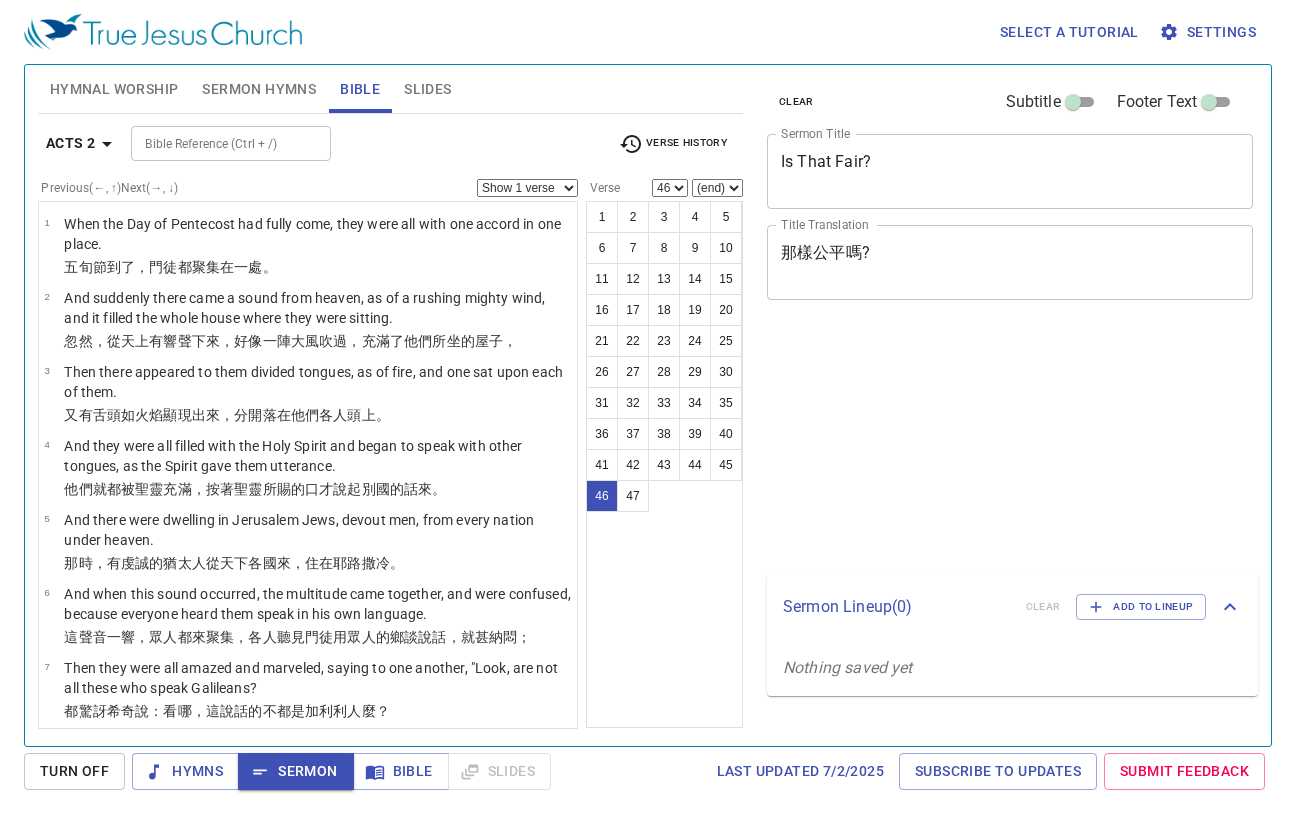 select on "46" 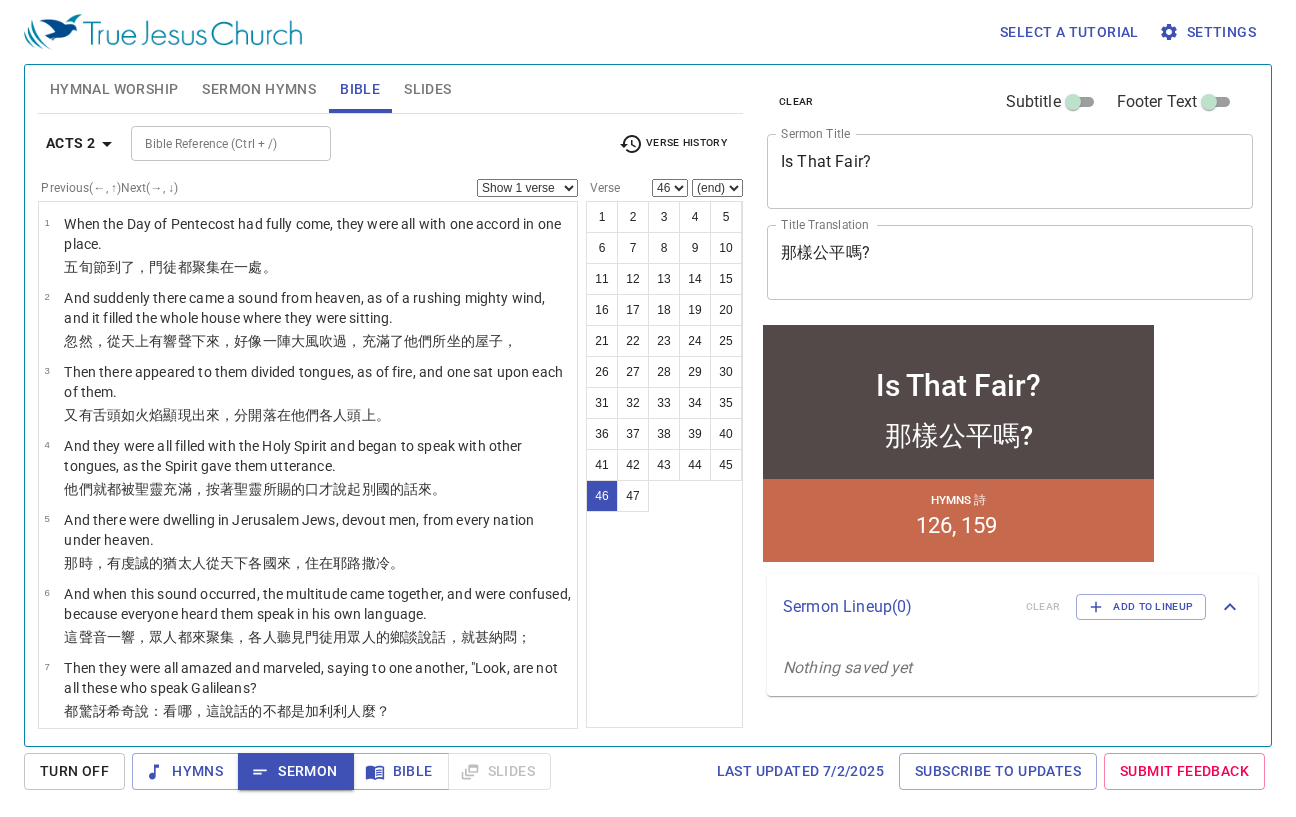 scroll, scrollTop: 3309, scrollLeft: 0, axis: vertical 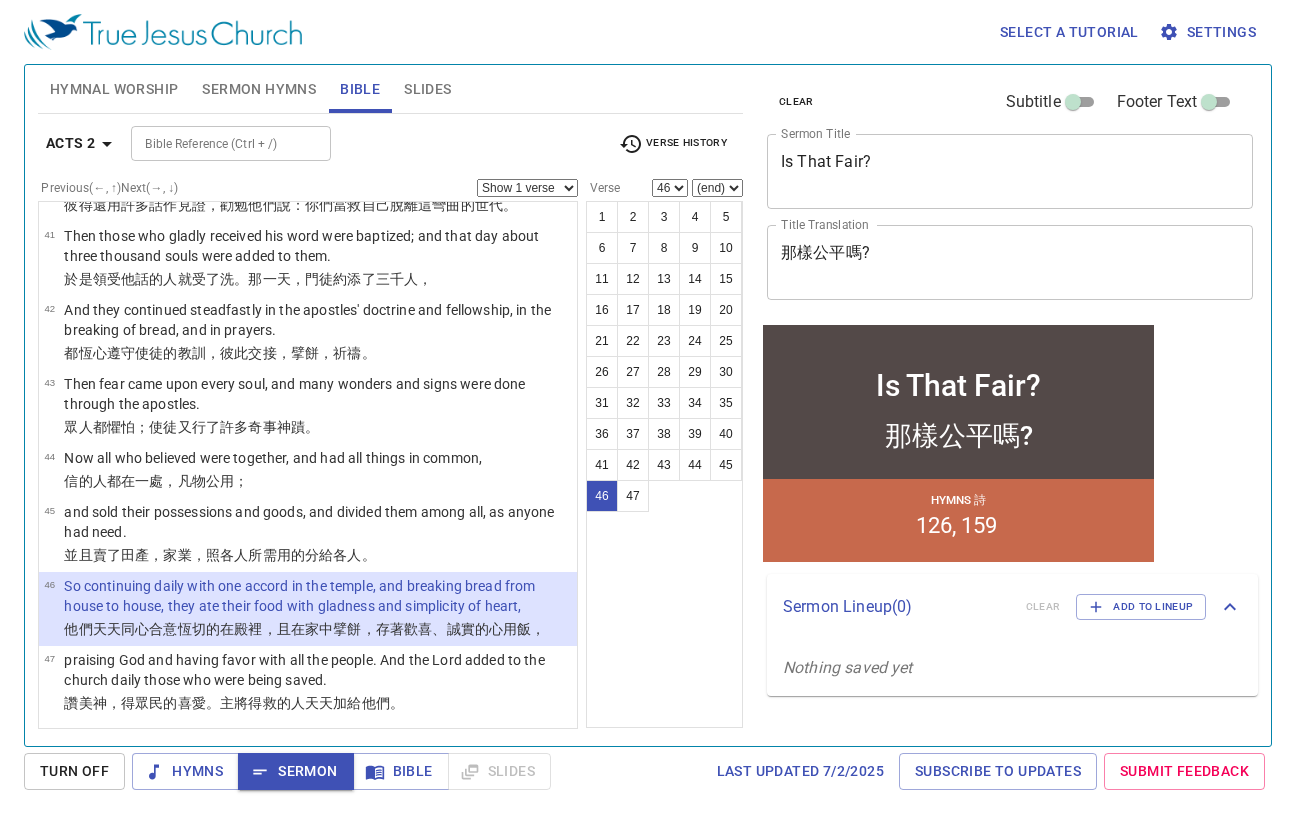 drag, startPoint x: 16, startPoint y: 125, endPoint x: 28, endPoint y: 127, distance: 12.165525 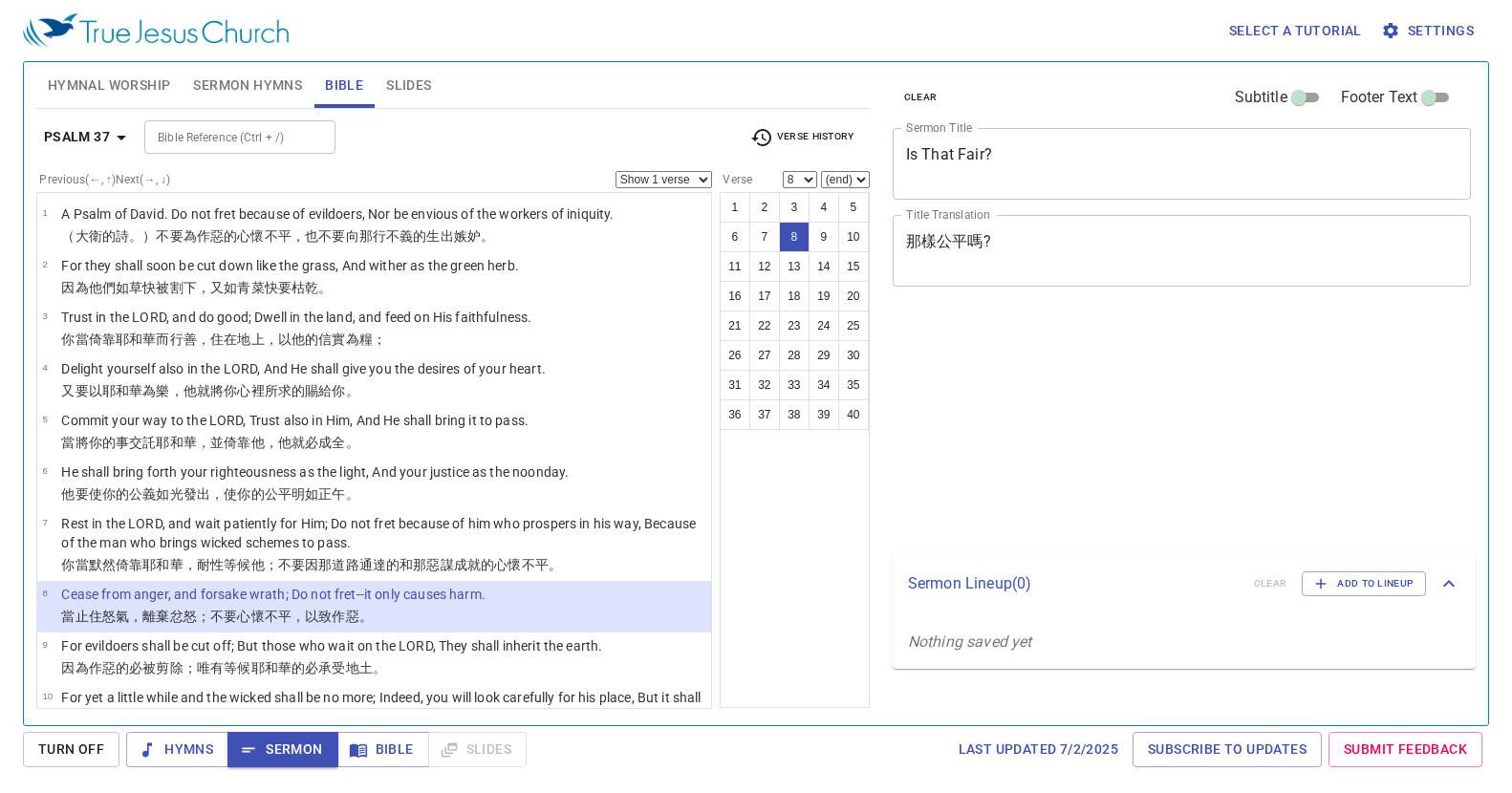 select on "8" 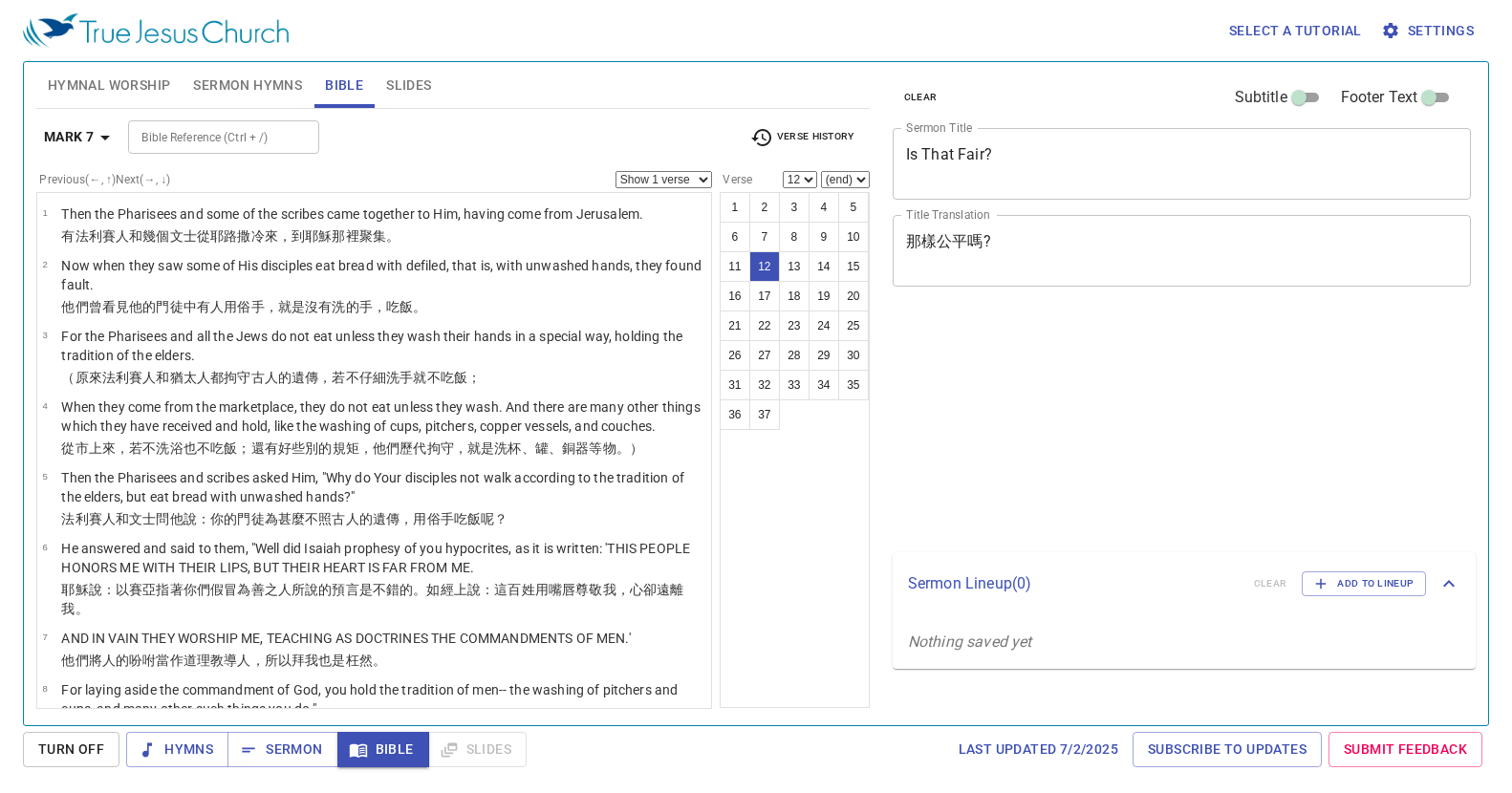 select on "12" 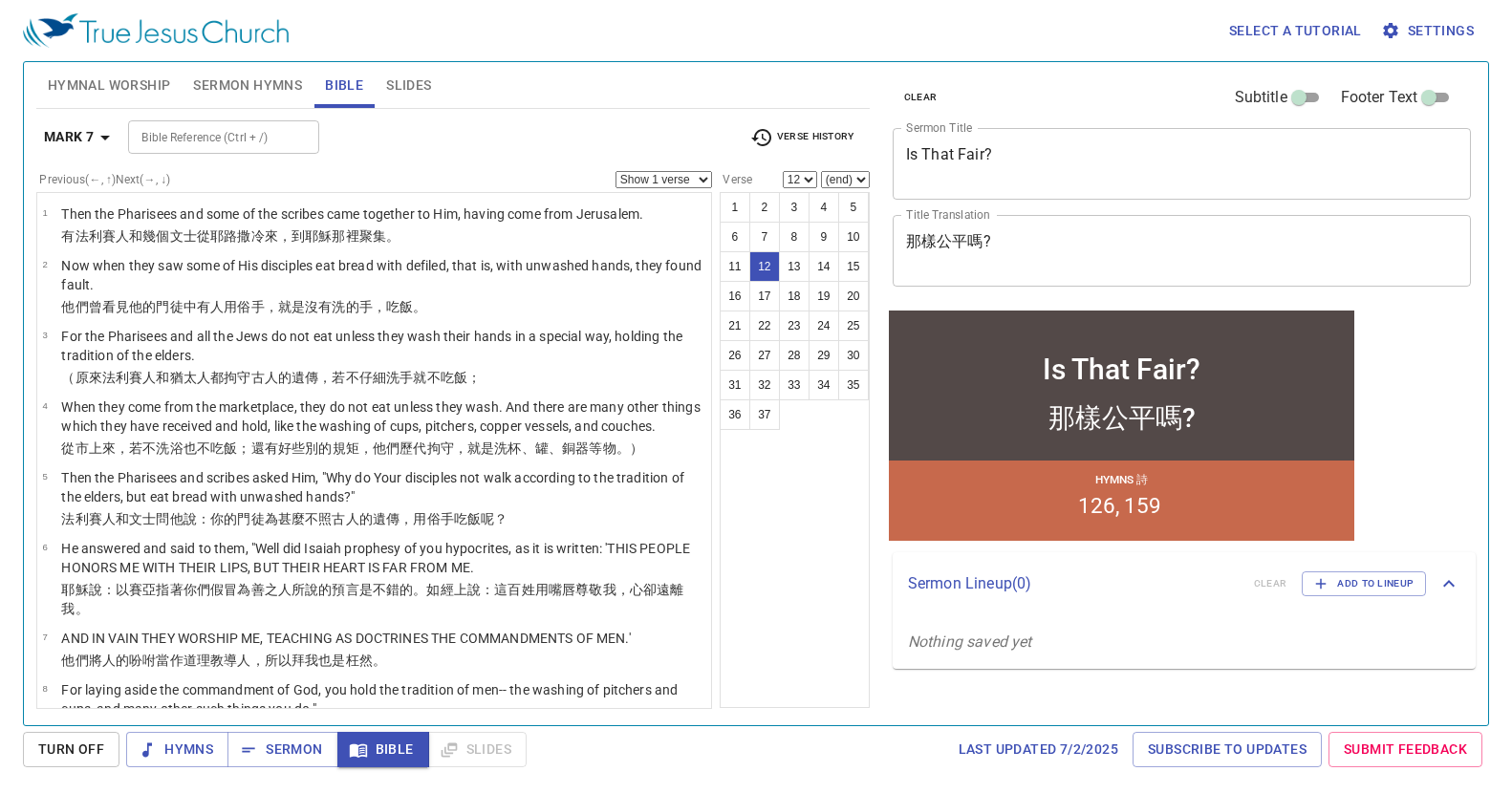scroll, scrollTop: 474, scrollLeft: 0, axis: vertical 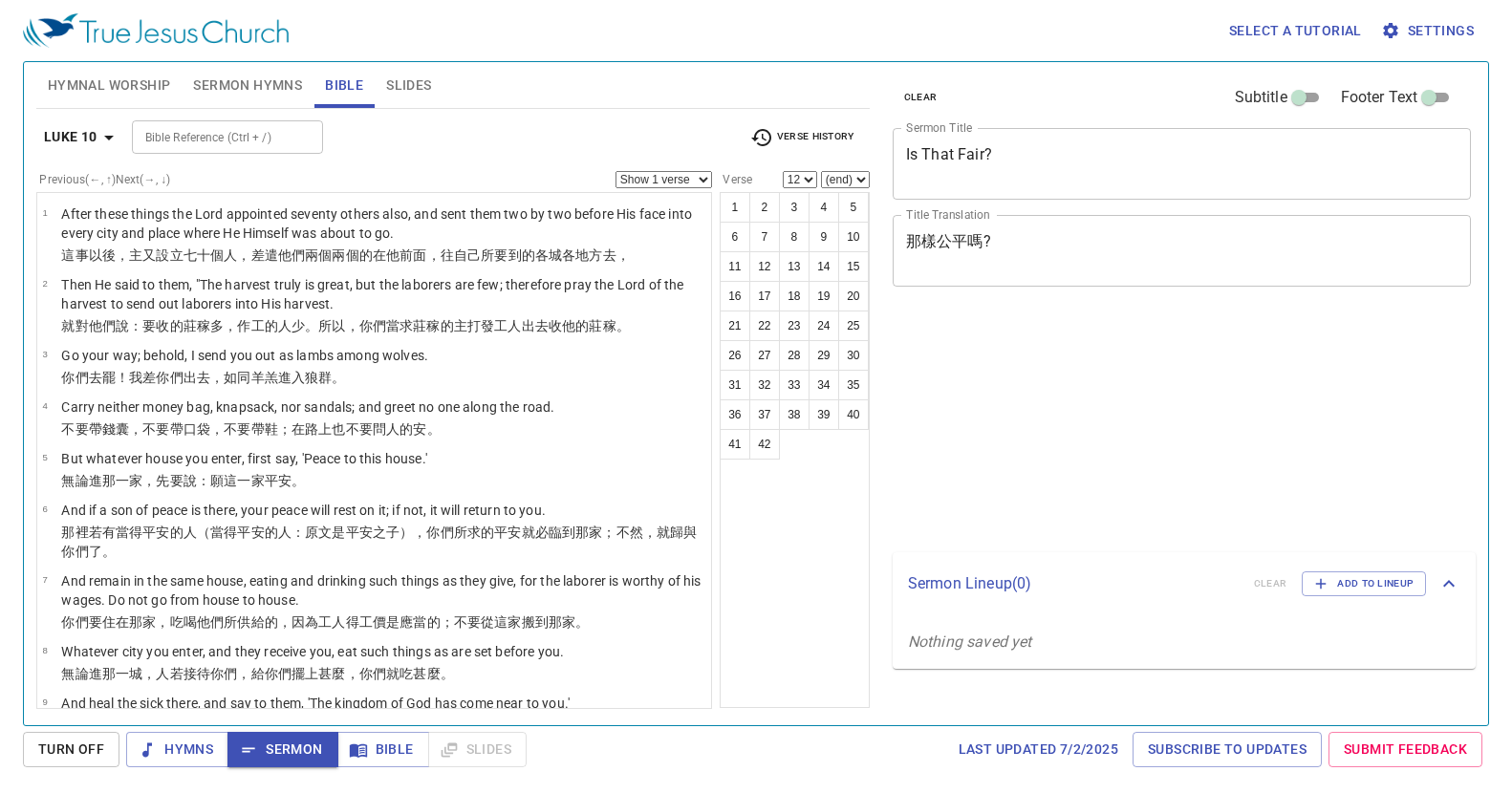 select on "12" 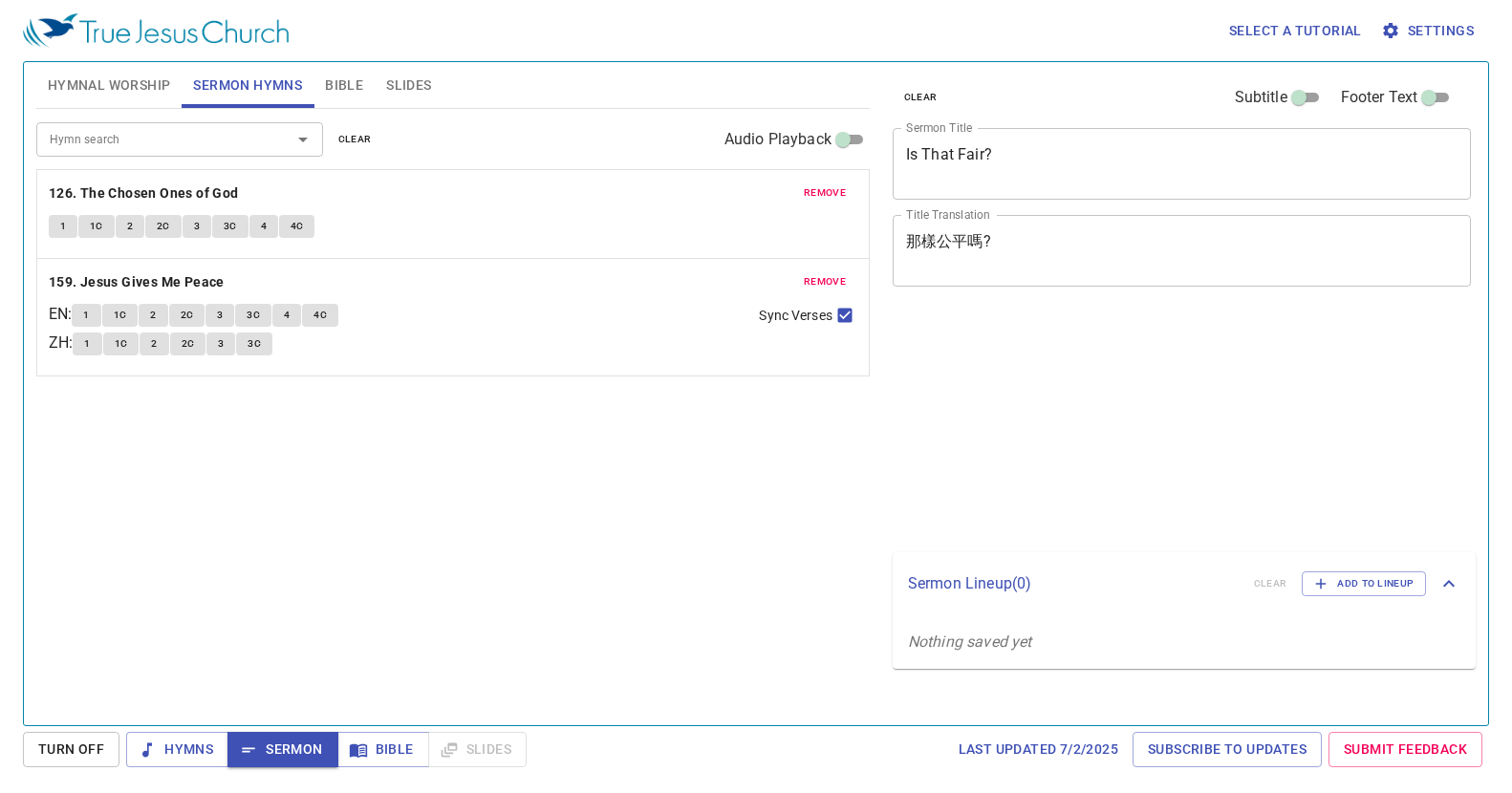 scroll, scrollTop: 0, scrollLeft: 0, axis: both 